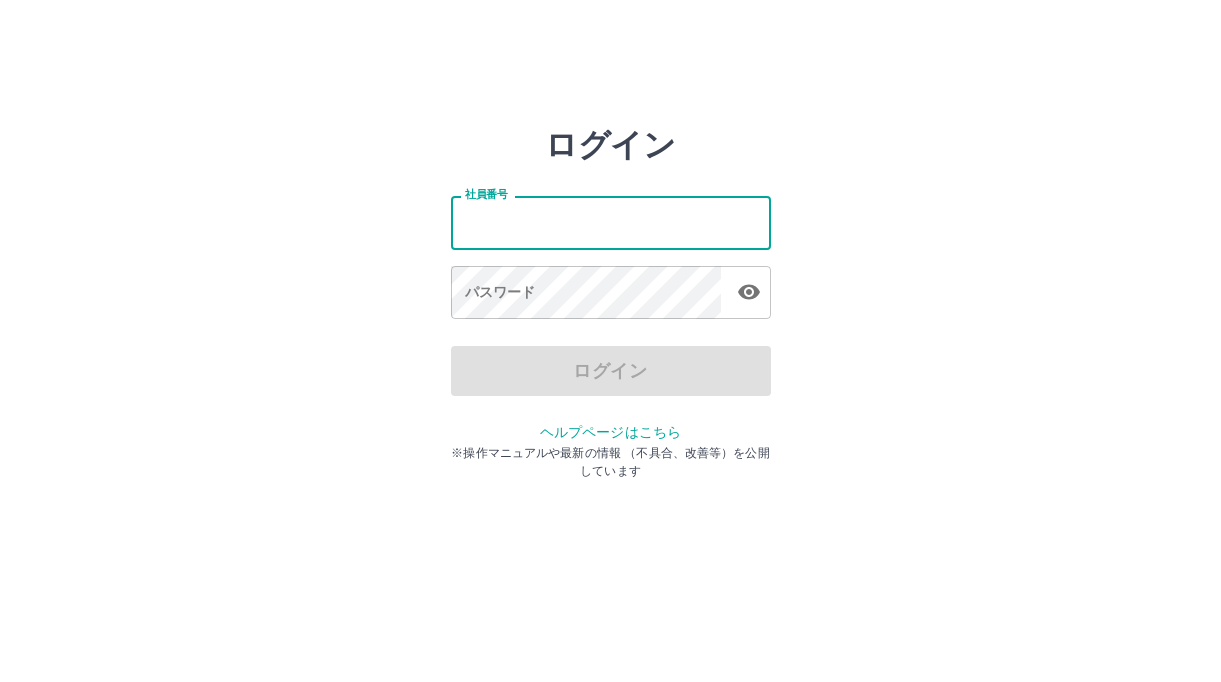 click on "社員番号" at bounding box center [611, 222] 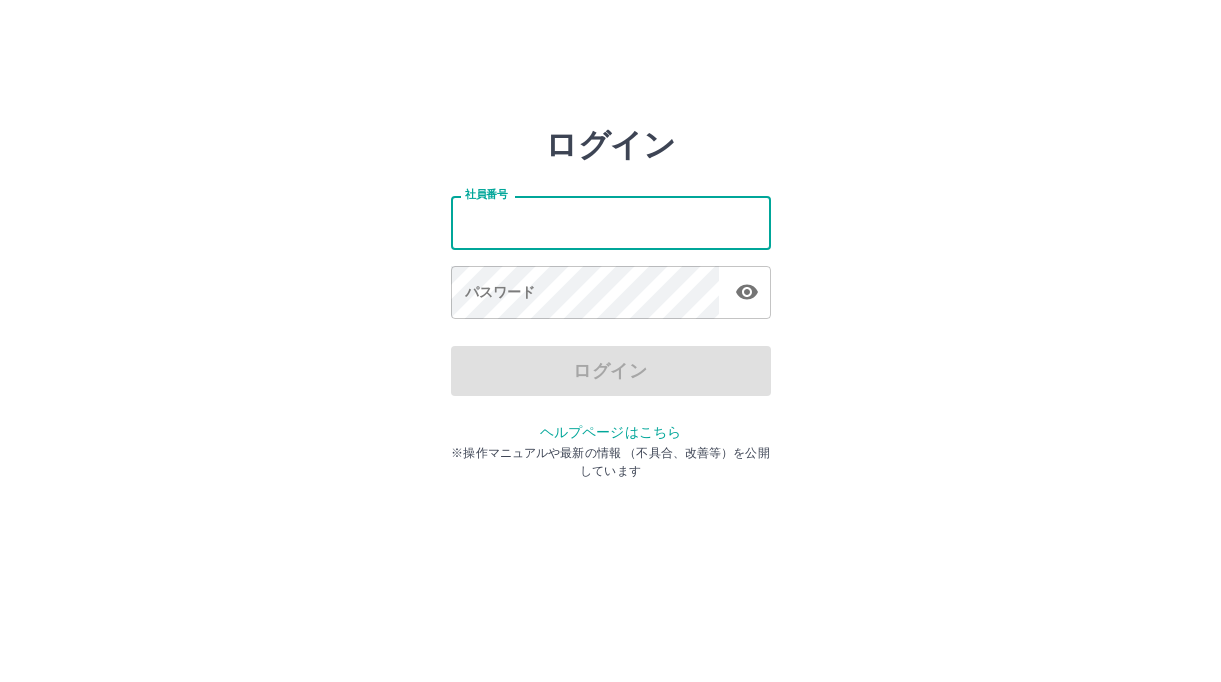 scroll, scrollTop: 0, scrollLeft: 0, axis: both 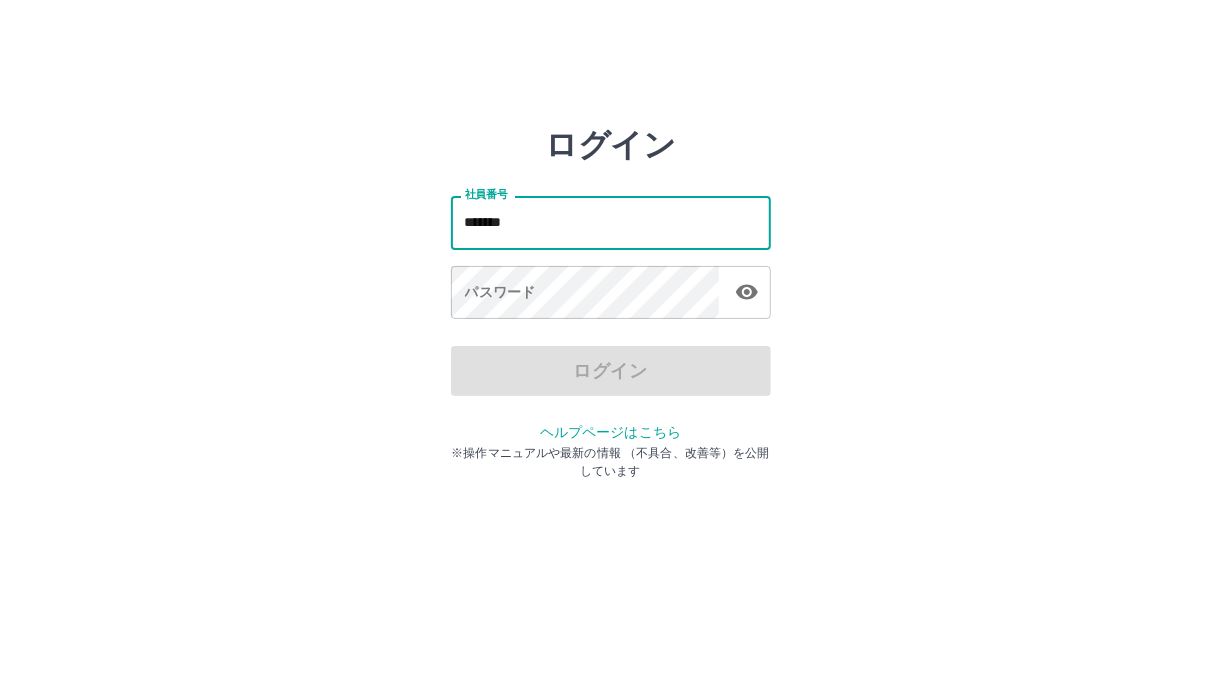 type on "*******" 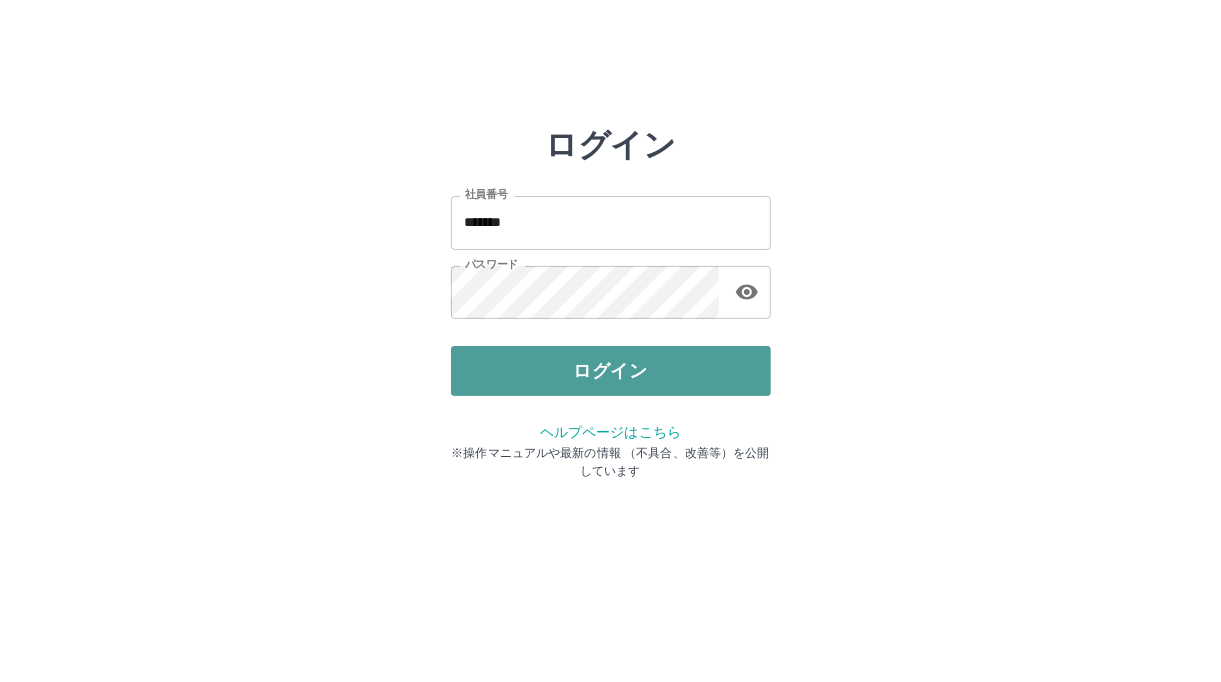 click on "ログイン" at bounding box center (611, 371) 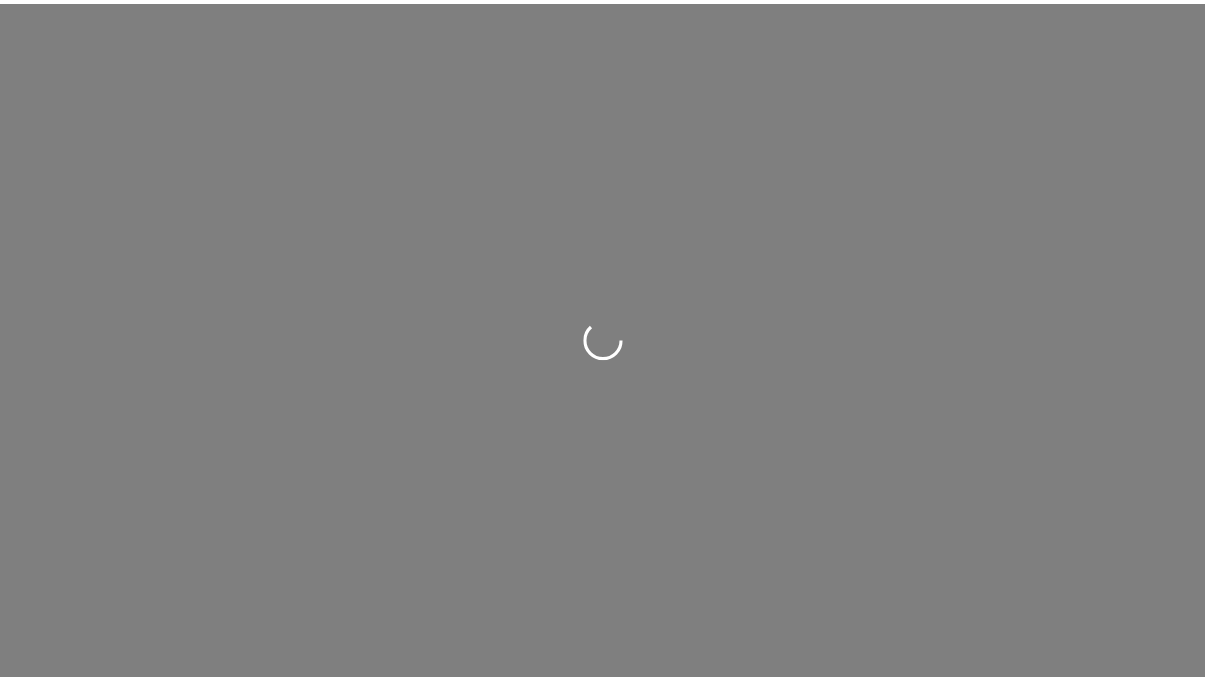 scroll, scrollTop: 0, scrollLeft: 0, axis: both 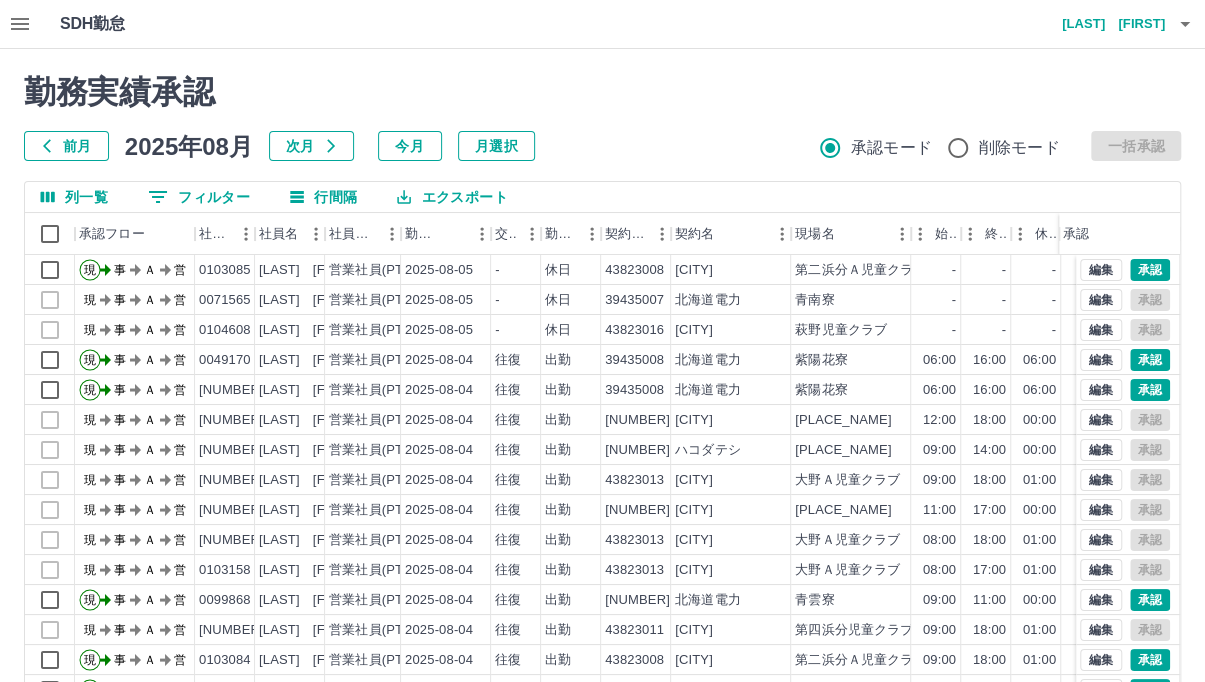 click on "前月" at bounding box center (66, 146) 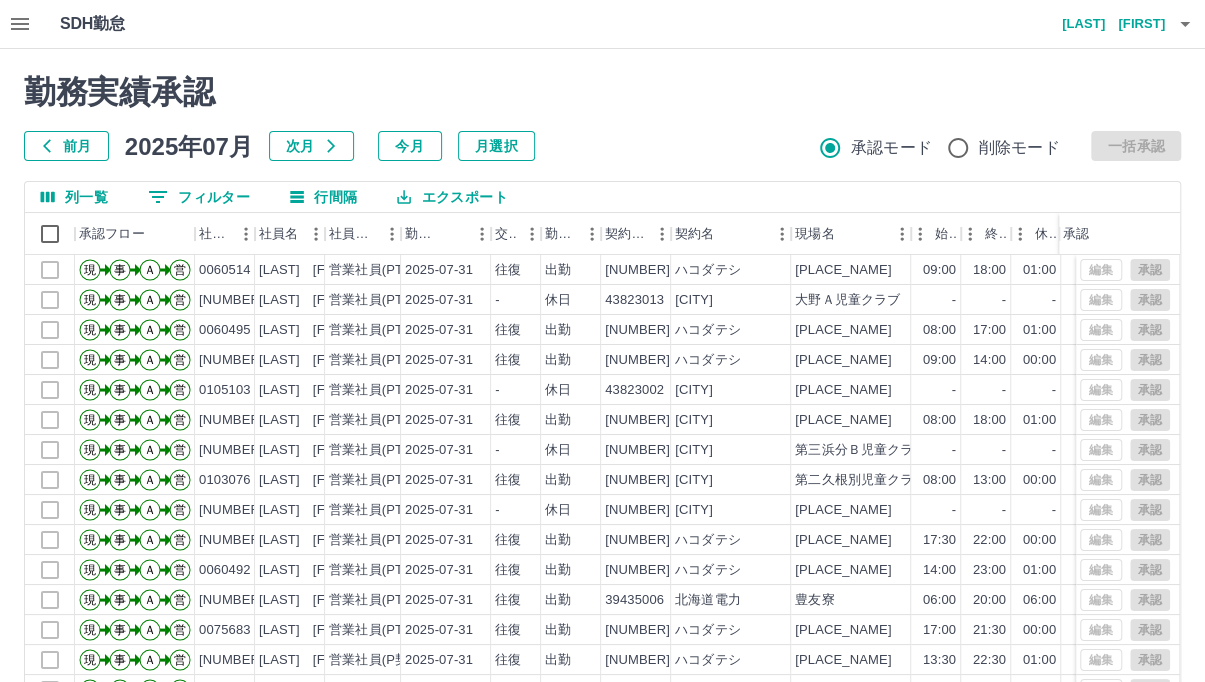 click 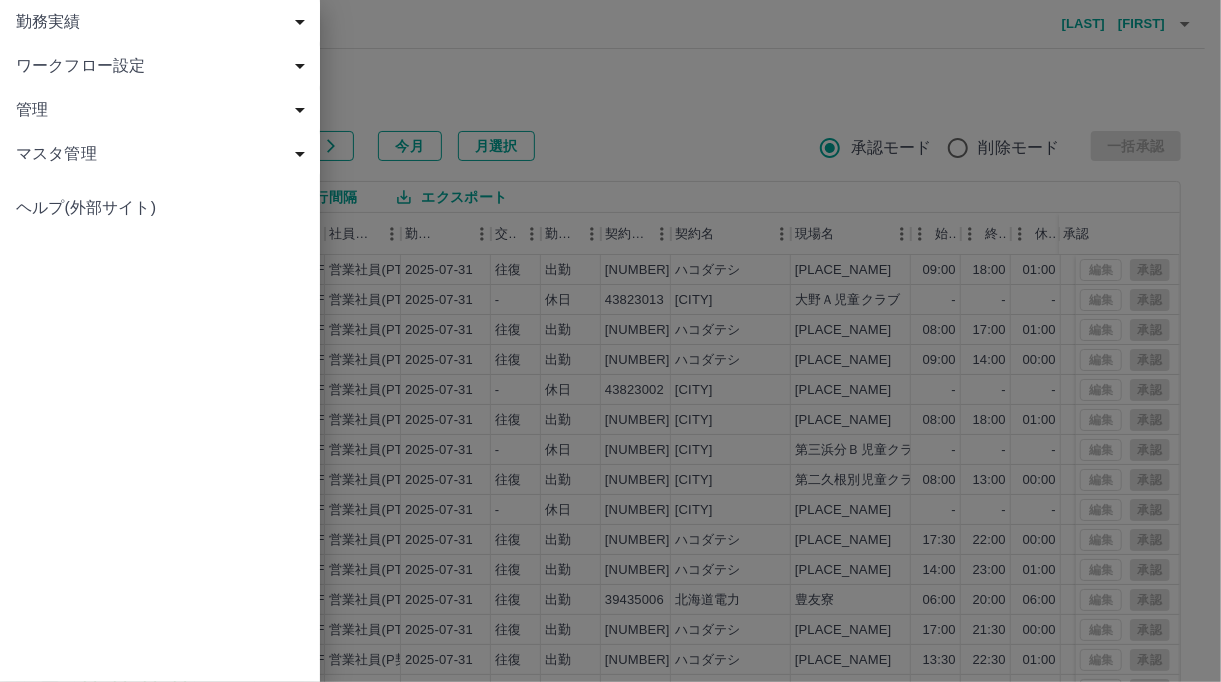 click on "勤務実績" at bounding box center (164, 22) 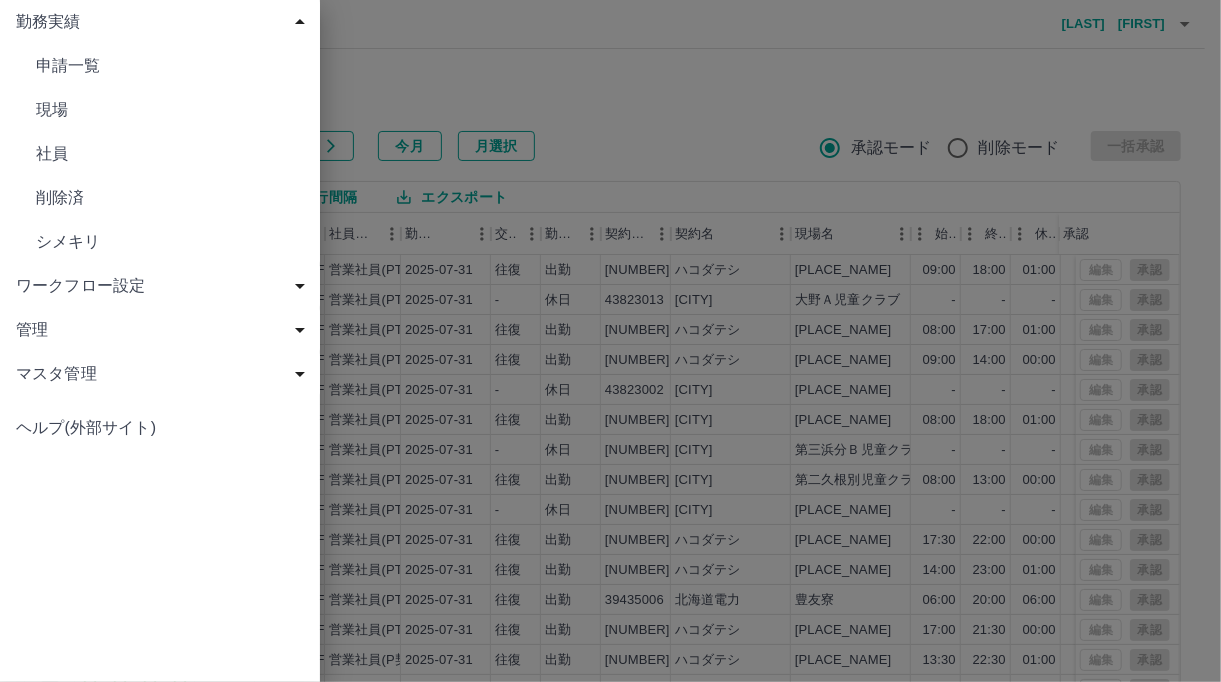 click at bounding box center (610, 341) 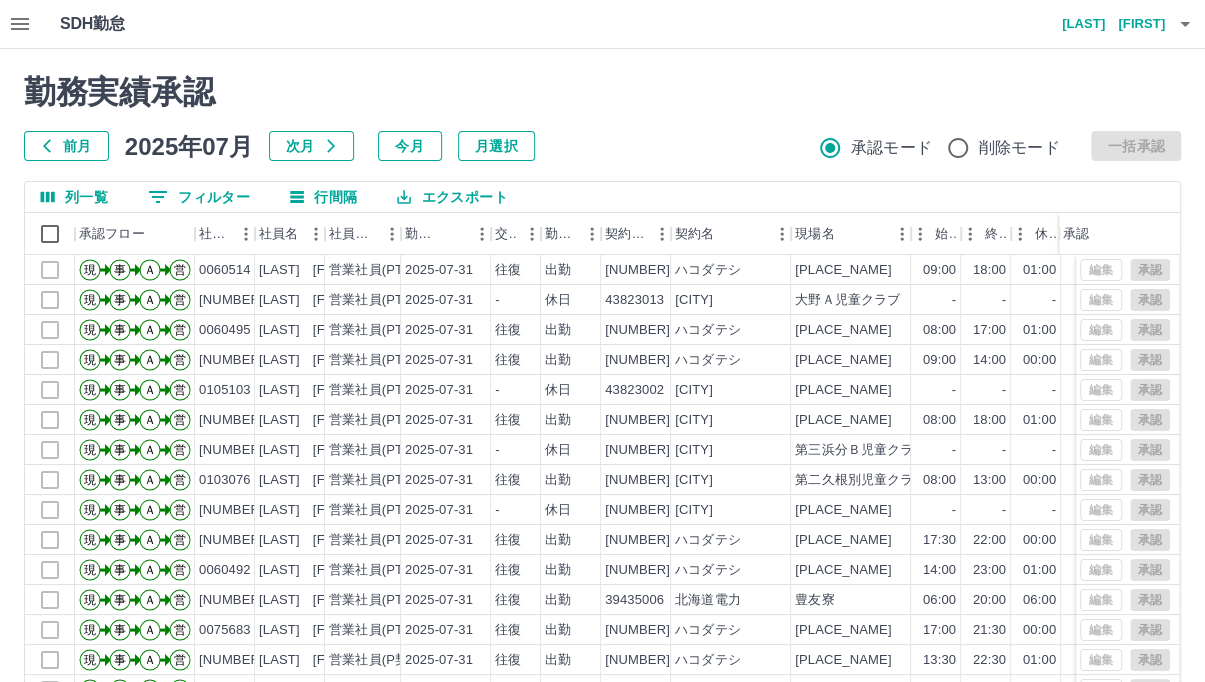 click 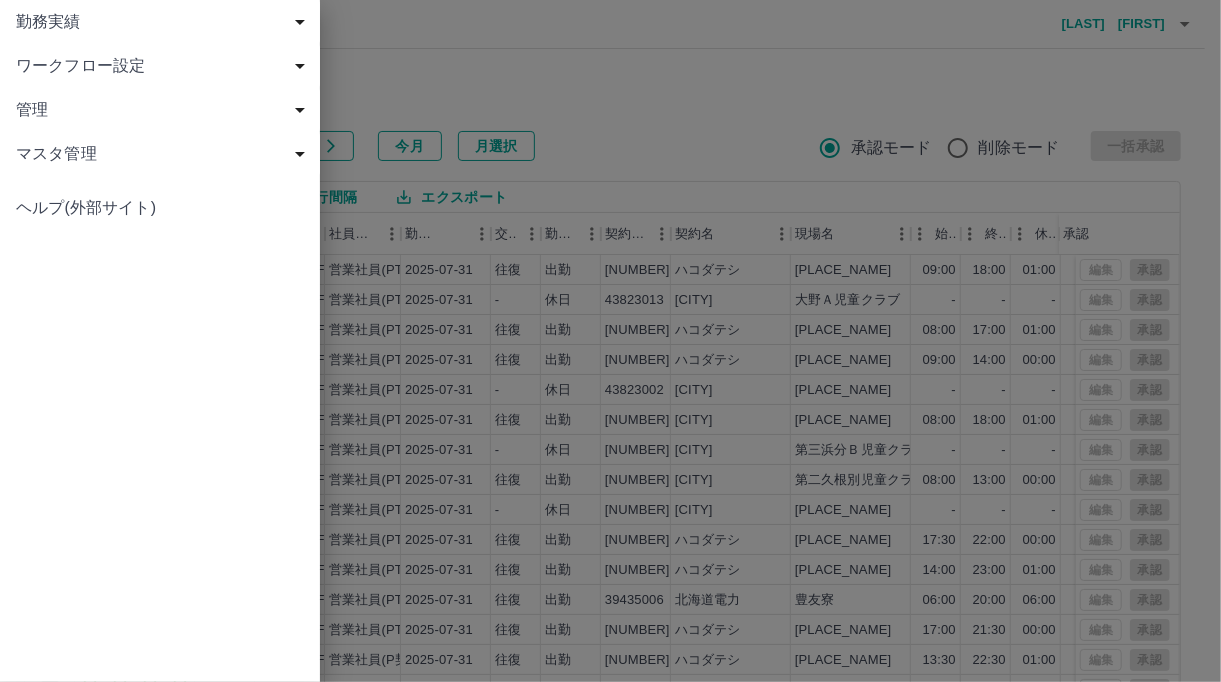 click on "勤務実績" at bounding box center (164, 22) 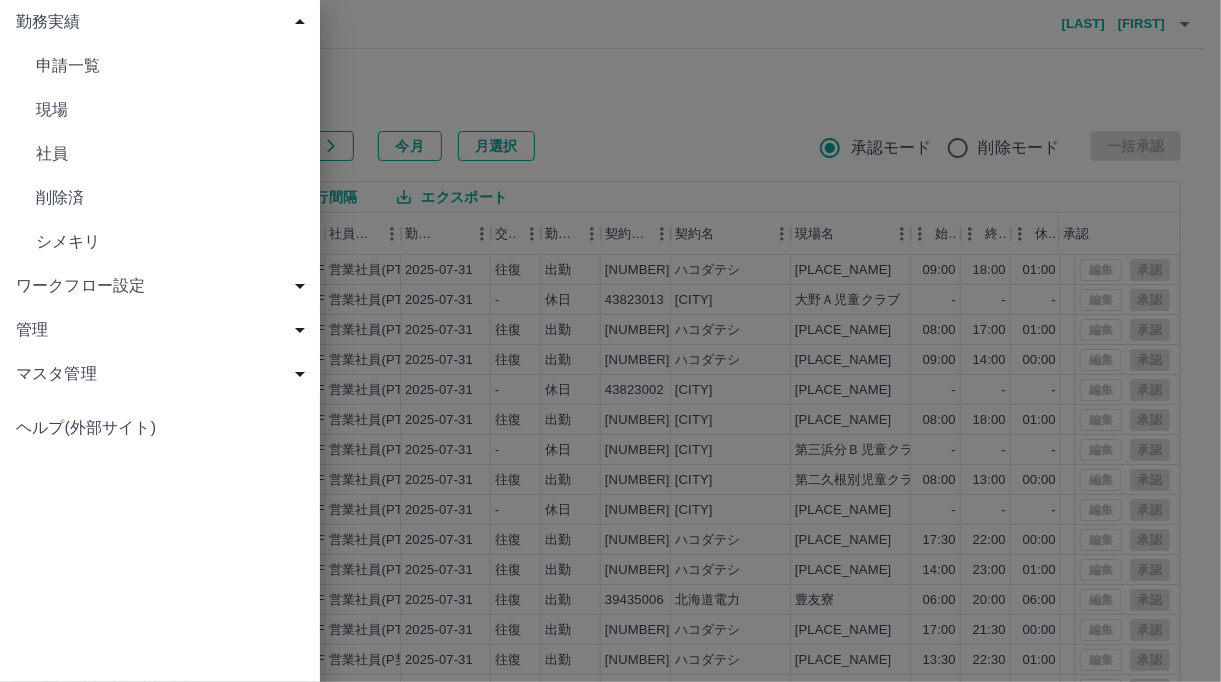 click on "シメキリ" at bounding box center [170, 242] 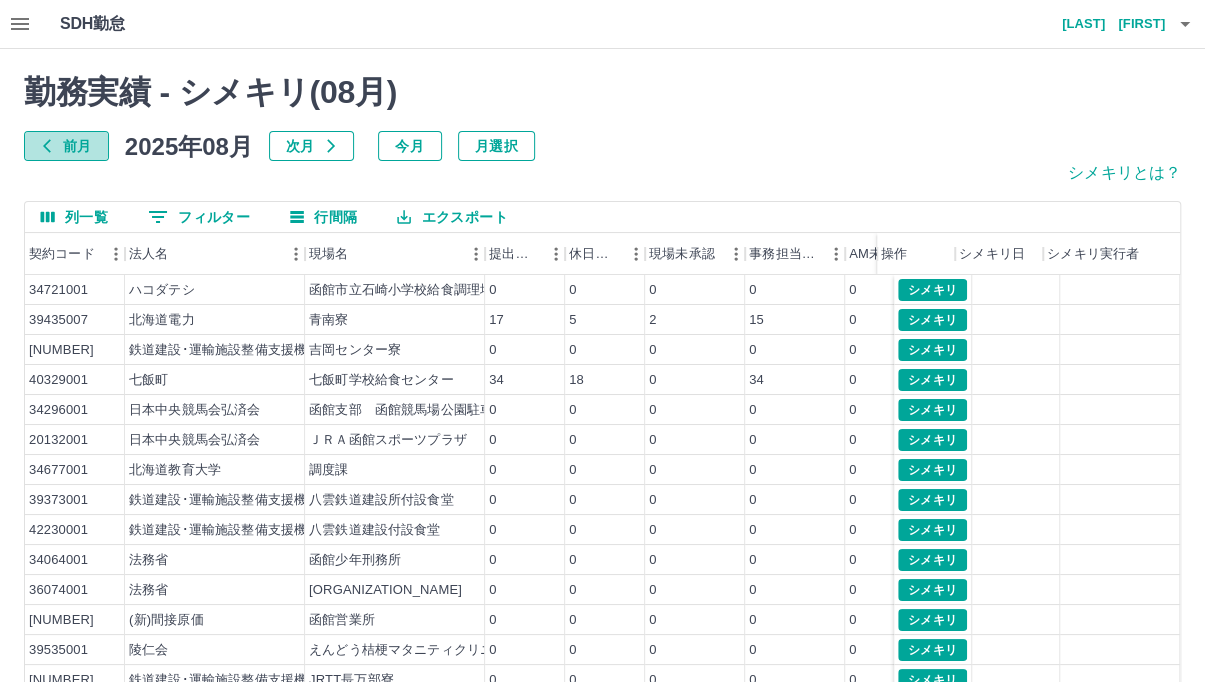 click 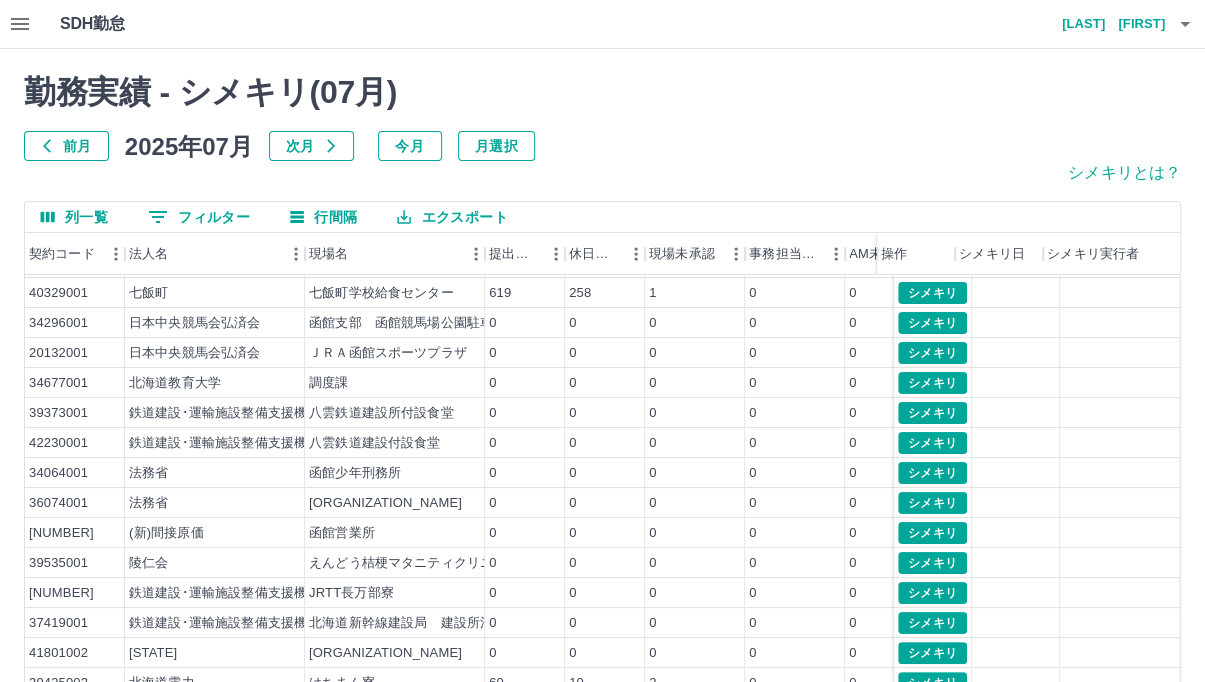 scroll, scrollTop: 103, scrollLeft: 0, axis: vertical 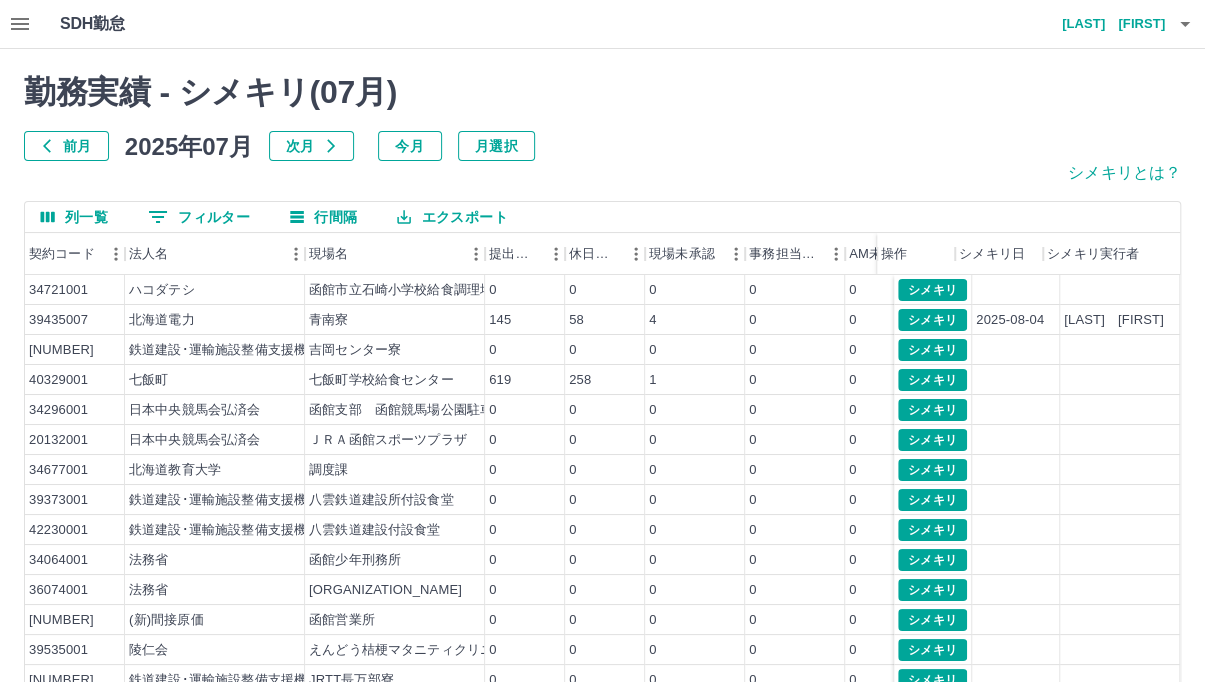 click 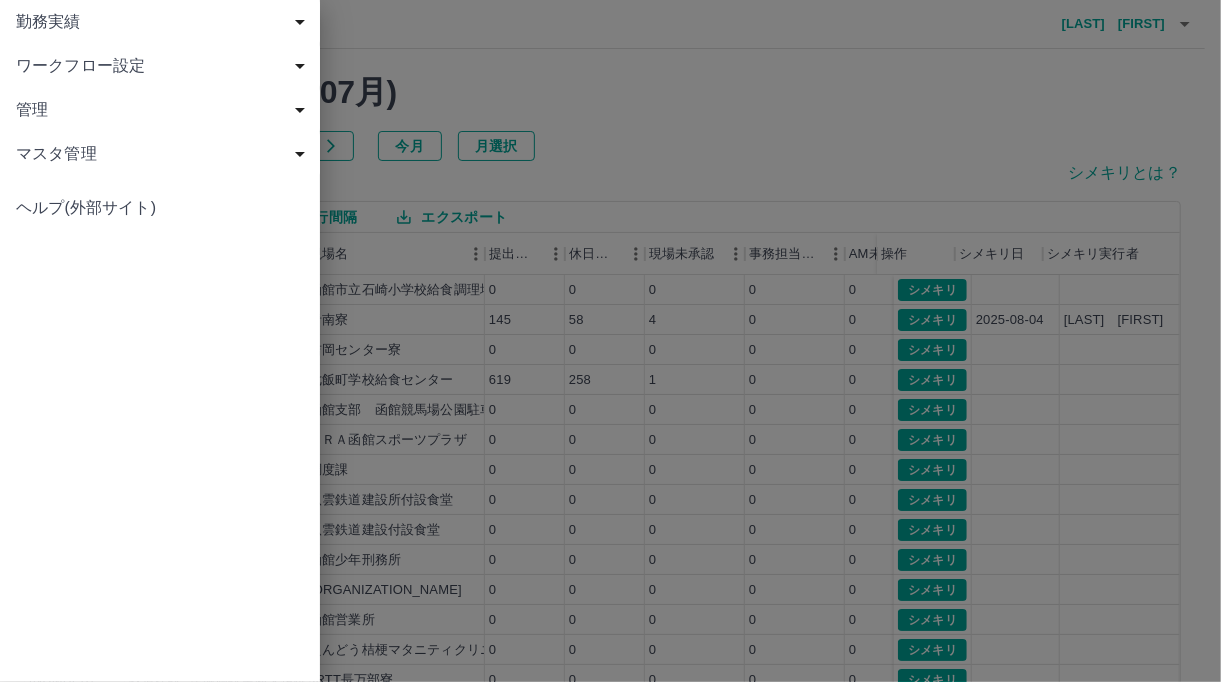 click on "勤務実績" at bounding box center (164, 22) 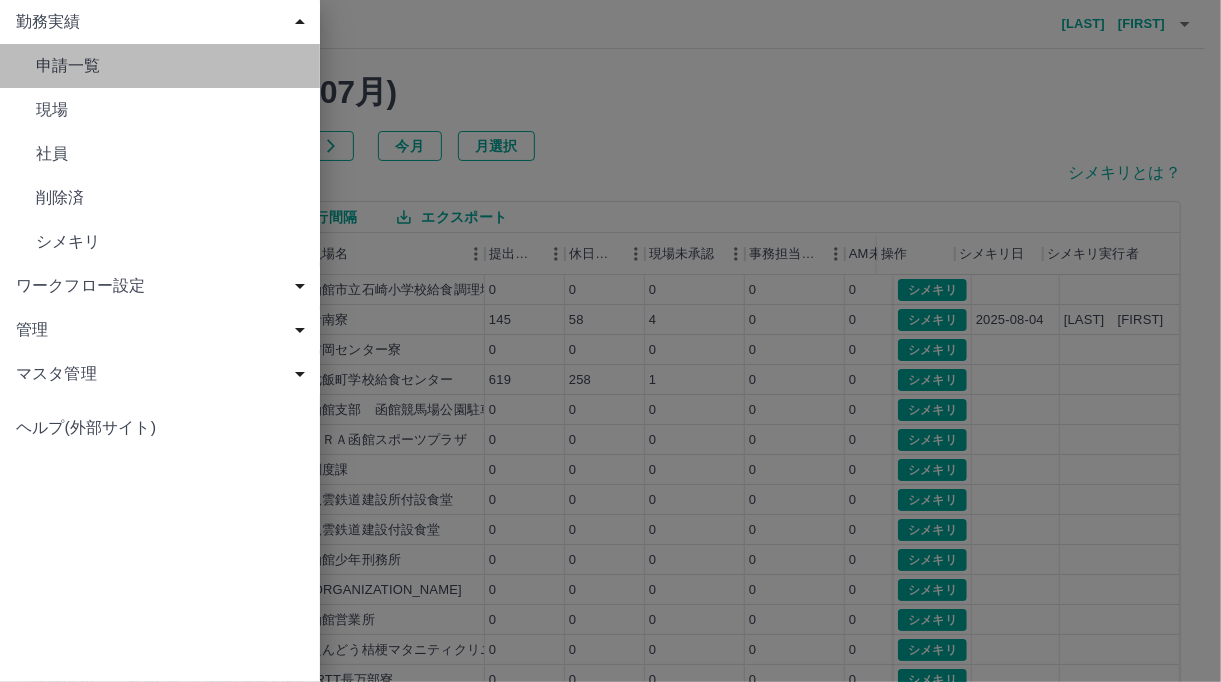 click on "申請一覧" at bounding box center [170, 66] 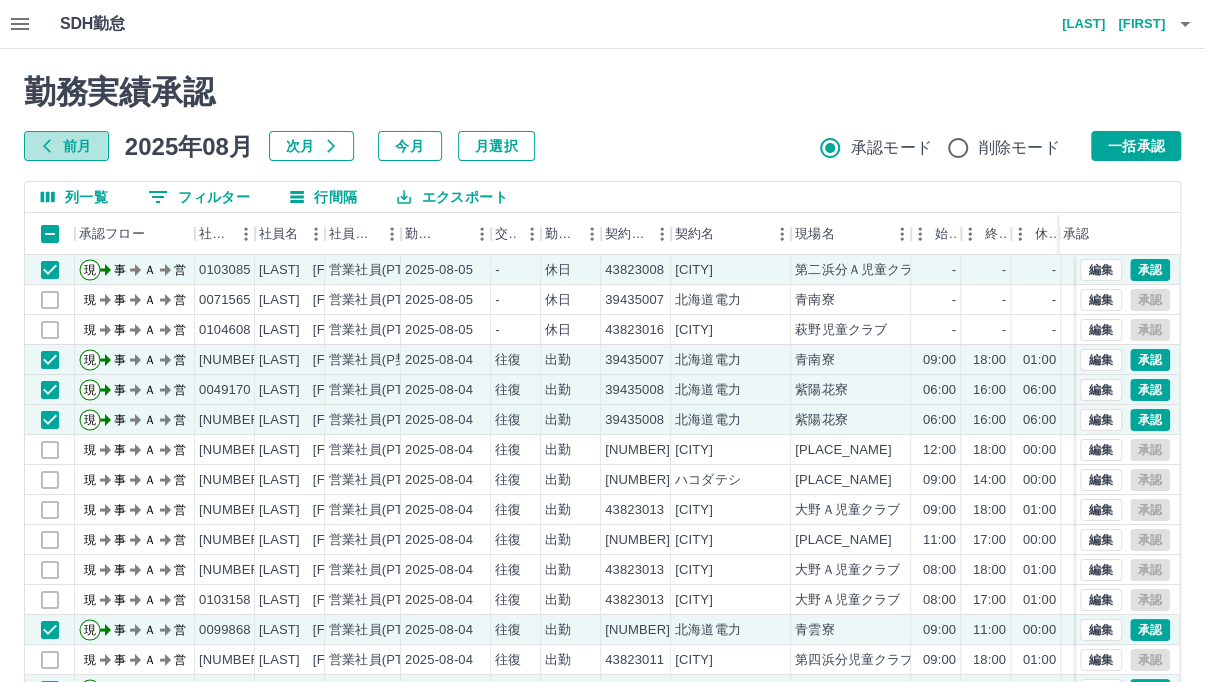 click on "前月" at bounding box center [66, 146] 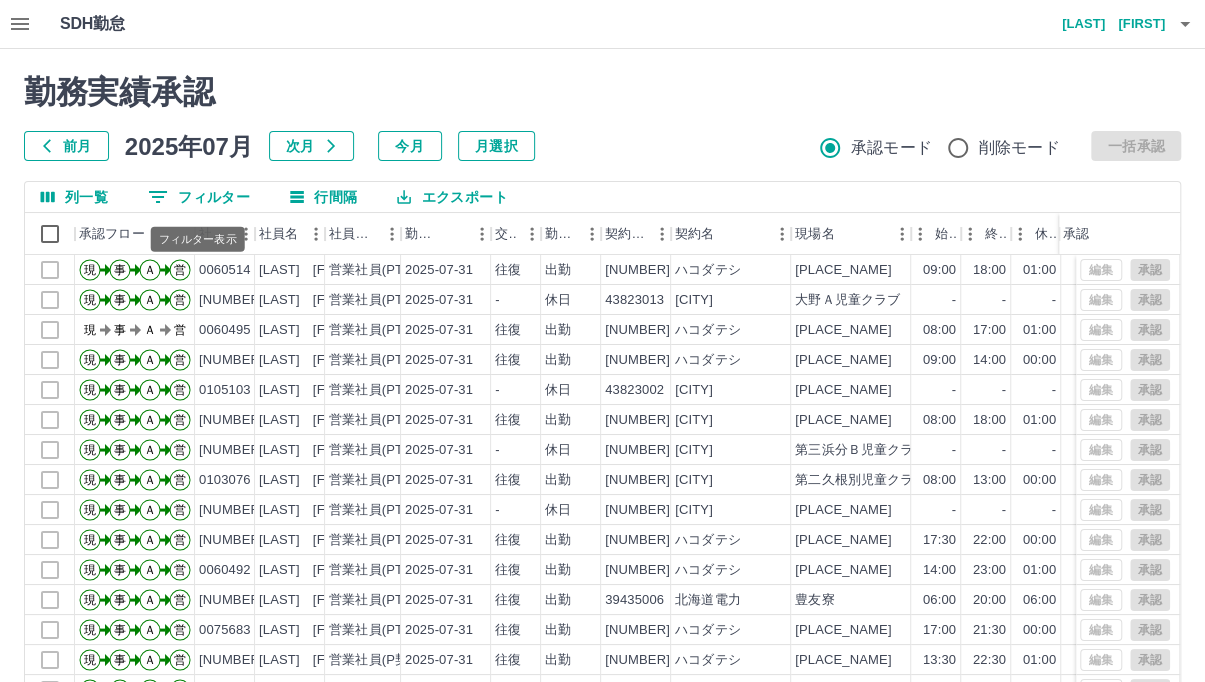 click on "0 フィルター" at bounding box center (199, 197) 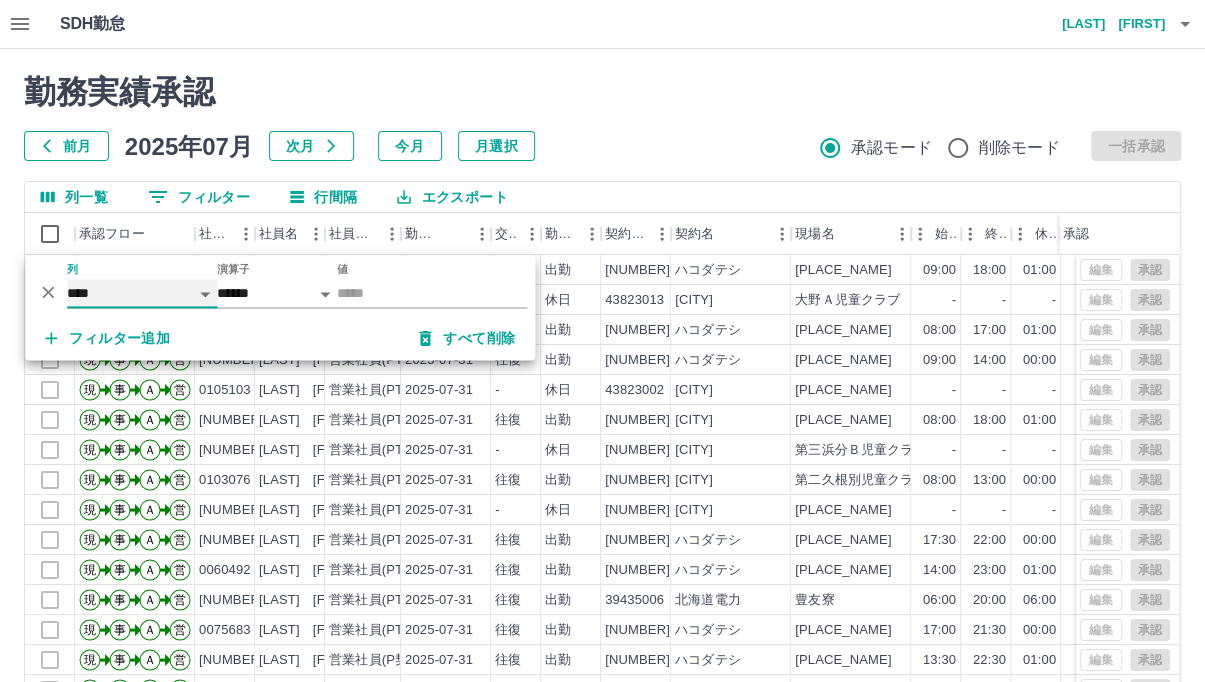 click on "**** *** **** *** *** **** ***** *** *** ** ** ** **** **** **** ** ** *** **** *****" at bounding box center [142, 293] 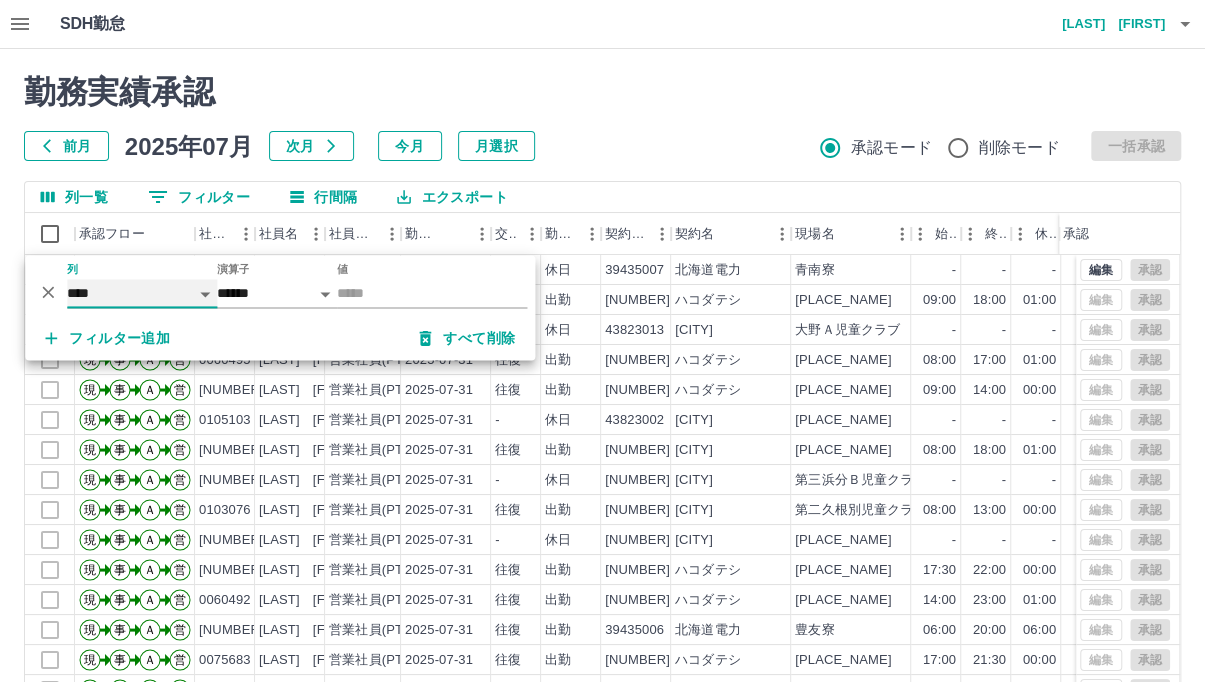 click on "**** *** **** *** *** **** ***** *** *** ** ** ** **** **** **** ** ** *** **** *****" at bounding box center (142, 293) 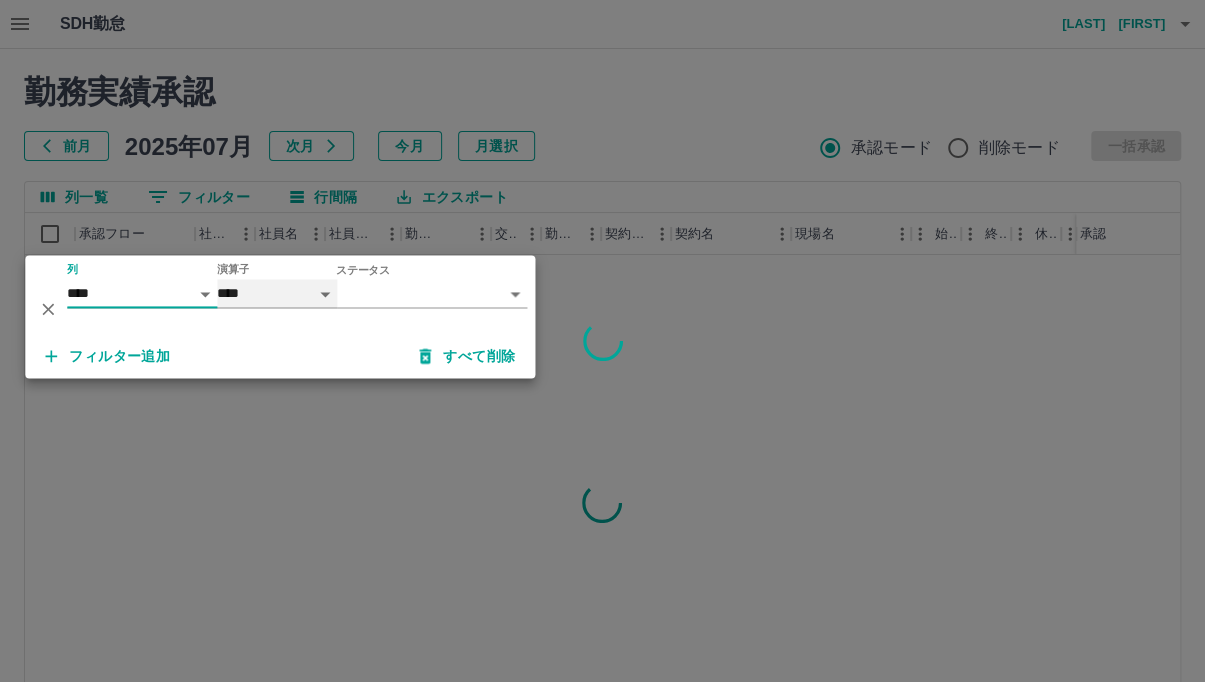 click on "**** ******" at bounding box center (277, 293) 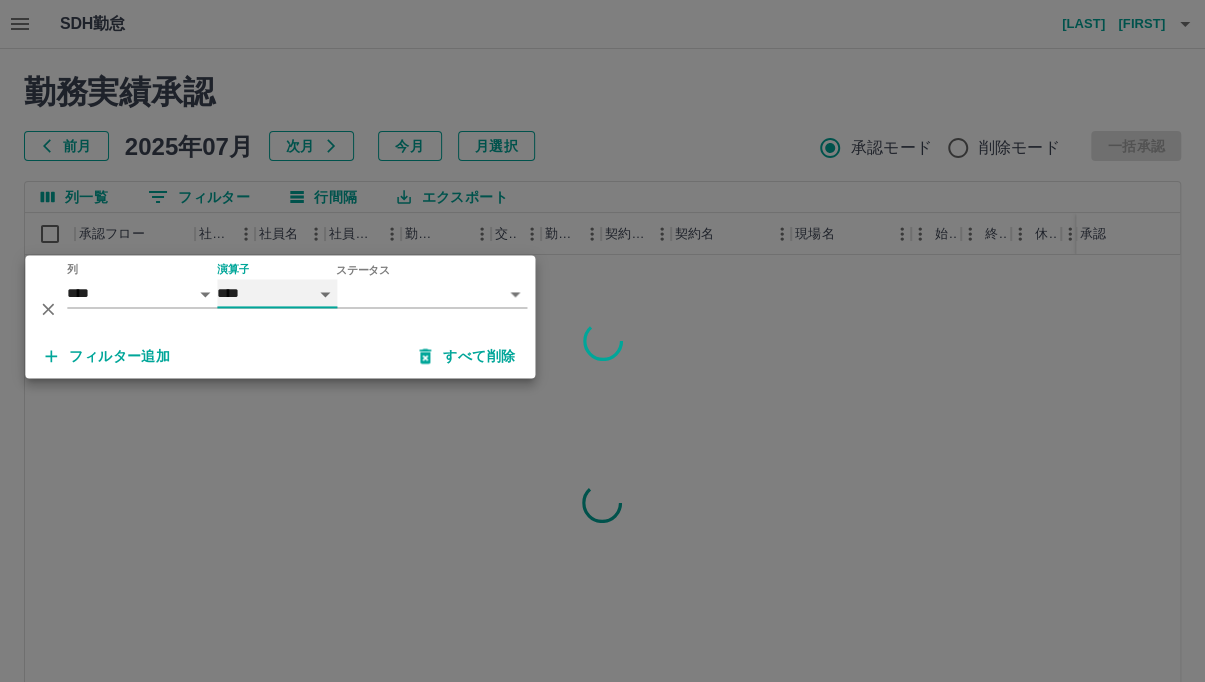 click on "**** ******" at bounding box center [277, 293] 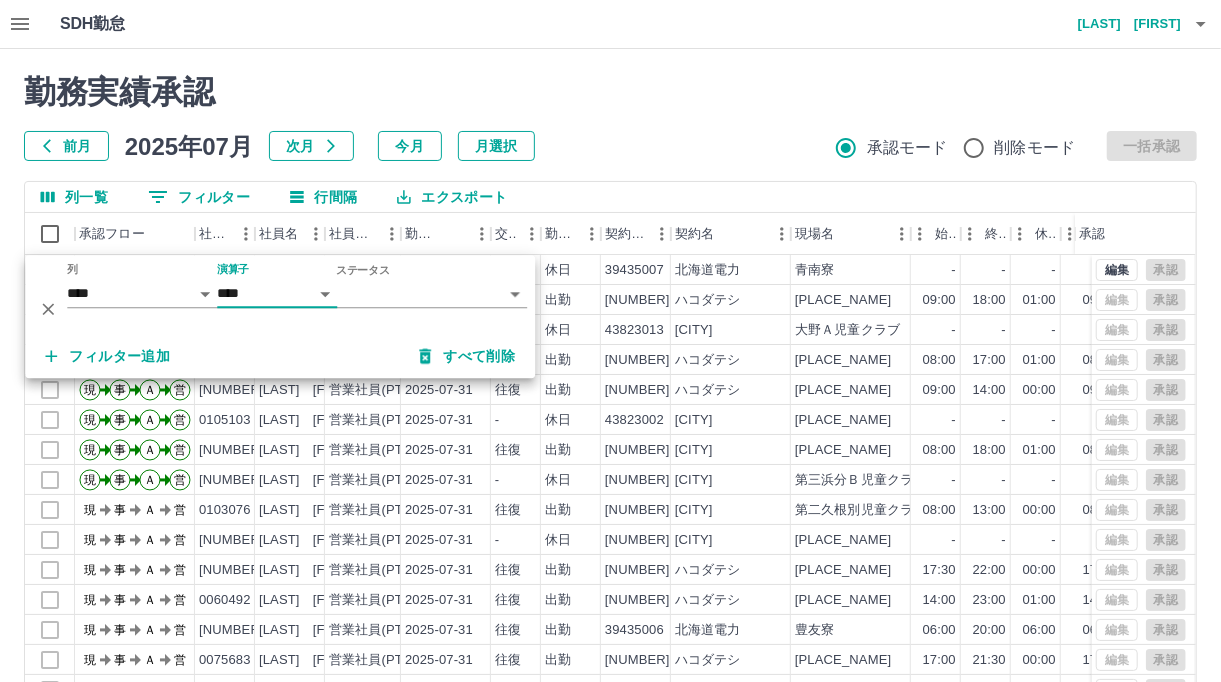 click on "SDH勤怠 [LAST]　[FIRST] 勤務実績承認 前月 2025年07月 次月 今月 月選択 承認モード 削除モード 一括承認 列一覧 0 フィルター 行間隔 エクスポート 承認フロー 社員番号 社員名 社員区分 勤務日 交通費 勤務区分 契約コード 契約名 現場名 始業 終業 休憩 所定開始 所定終業 所定休憩 拘束 勤務 承認 現 事 Ａ 営 0097312 [LAST]　[FIRST] 営業社員(PT契約) 2025-07-31  -  休日 39435007 北海道電力 青南寮 - - - - - - 00:00 00:00 現 事 Ａ 営 0060514 [LAST]　[FIRST] 営業社員(PT契約) 2025-07-31 往復 出勤 41085001 ハコダテシ 函館市亀田交流プラザ 09:00 18:00 01:00 09:00 18:00 01:00 09:00 08:00 現 事 Ａ 営 0103159 [LAST]　[FIRST] 営業社員(PT契約) 2025-07-31  -  休日 43823013 北斗市 大野Ａ児童クラブ - - - - - - 00:00 00:00 現 事 Ａ 営 0060495 [LAST]　[FIRST] 営業社員(PT契約) 2025-07-31 往復 出勤 41085001 ハコダテシ 08:00 17:00 01:00 08:00 -" at bounding box center [610, 422] 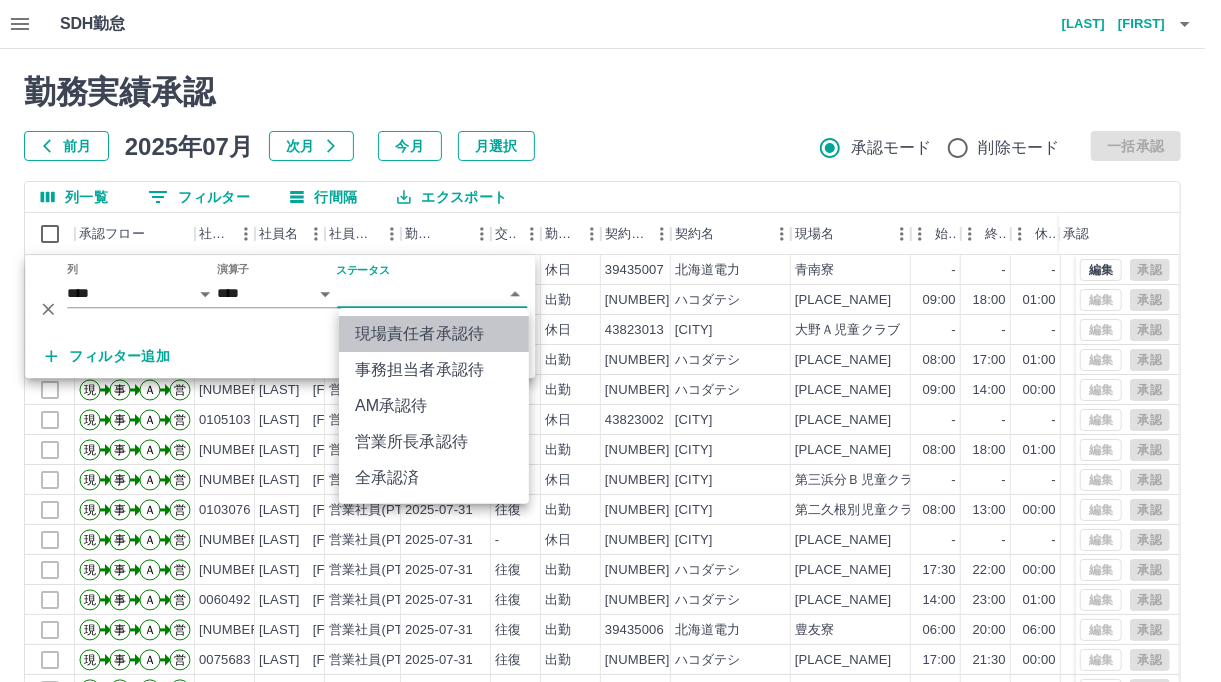 click on "現場責任者承認待" at bounding box center [434, 334] 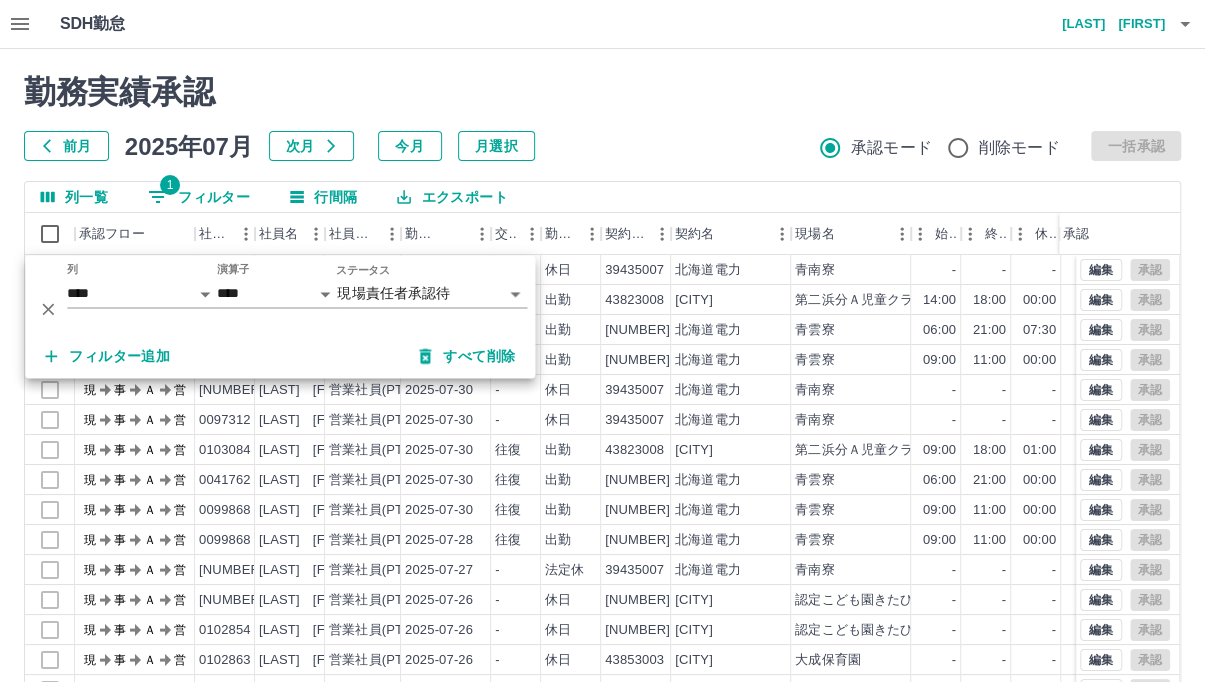 click on "フィルター追加" at bounding box center (107, 356) 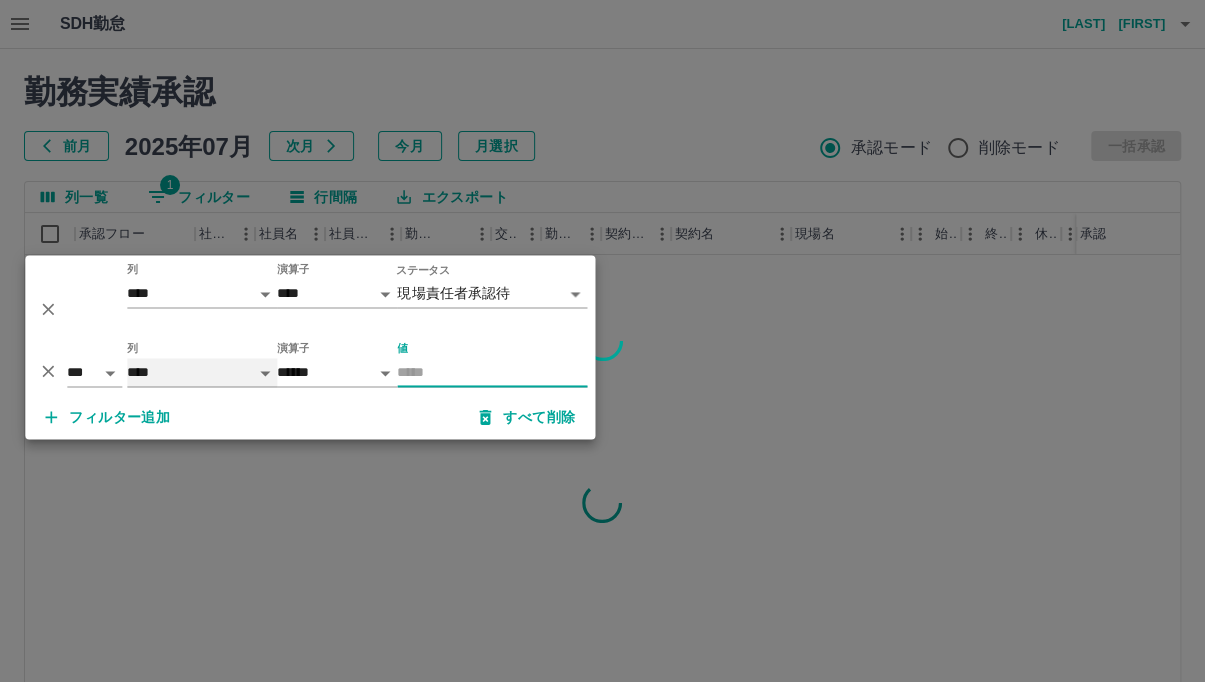 click on "**** *** **** *** *** **** ***** *** *** ** ** ** **** **** **** ** ** *** **** *****" at bounding box center (202, 372) 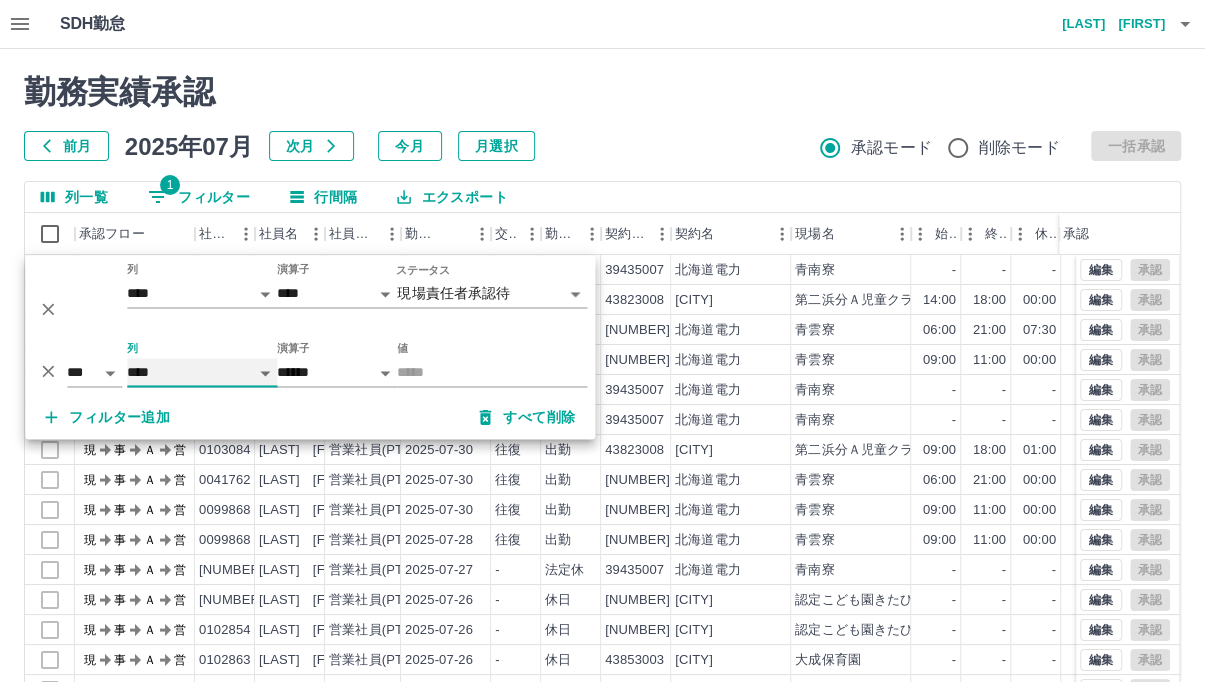 click on "**** *** **** *** *** **** ***** *** *** ** ** ** **** **** **** ** ** *** **** *****" at bounding box center (202, 372) 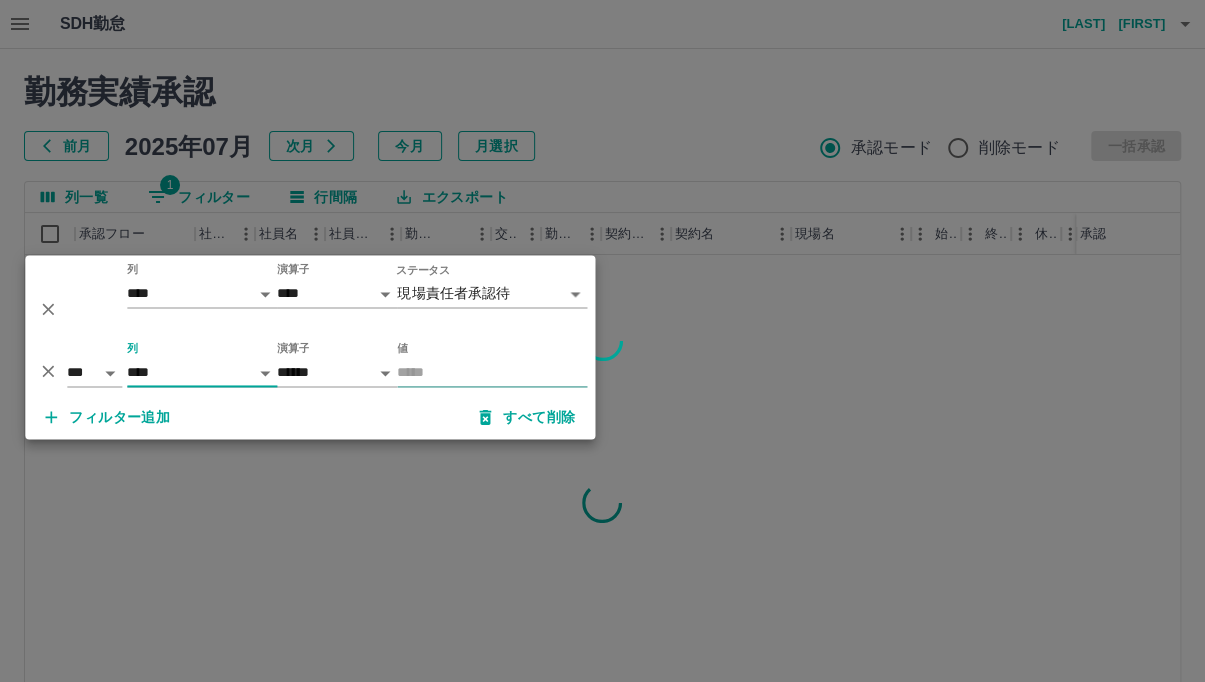 click on "値" at bounding box center (492, 372) 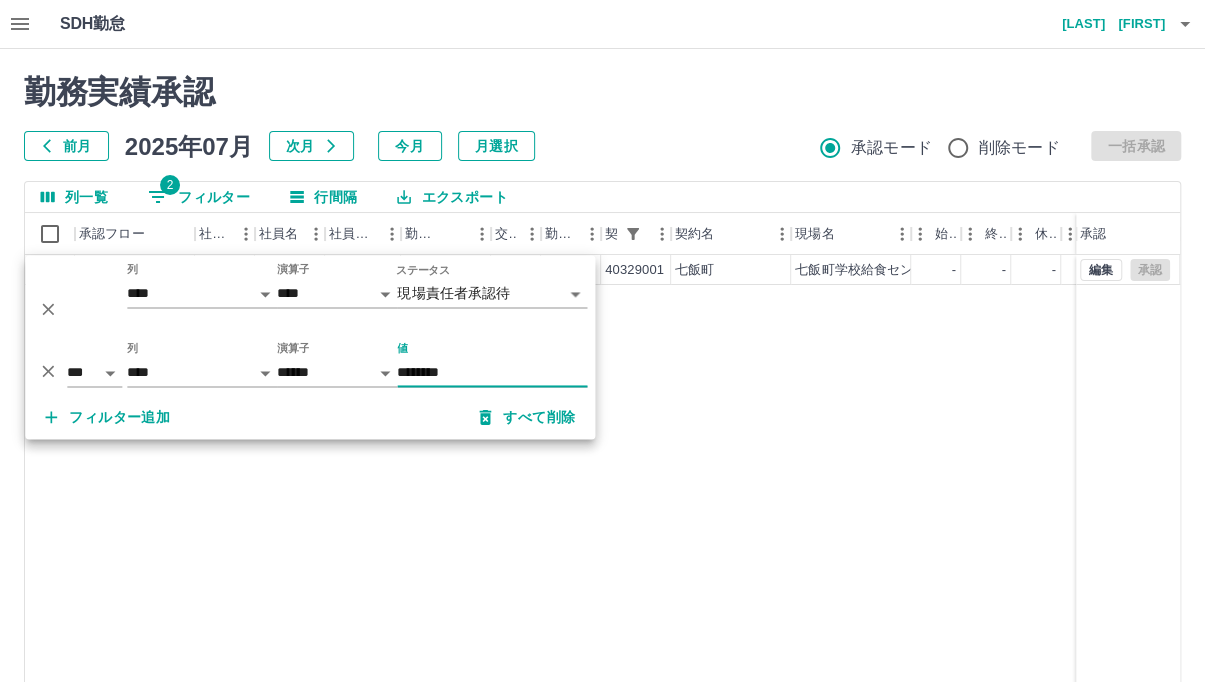 type on "********" 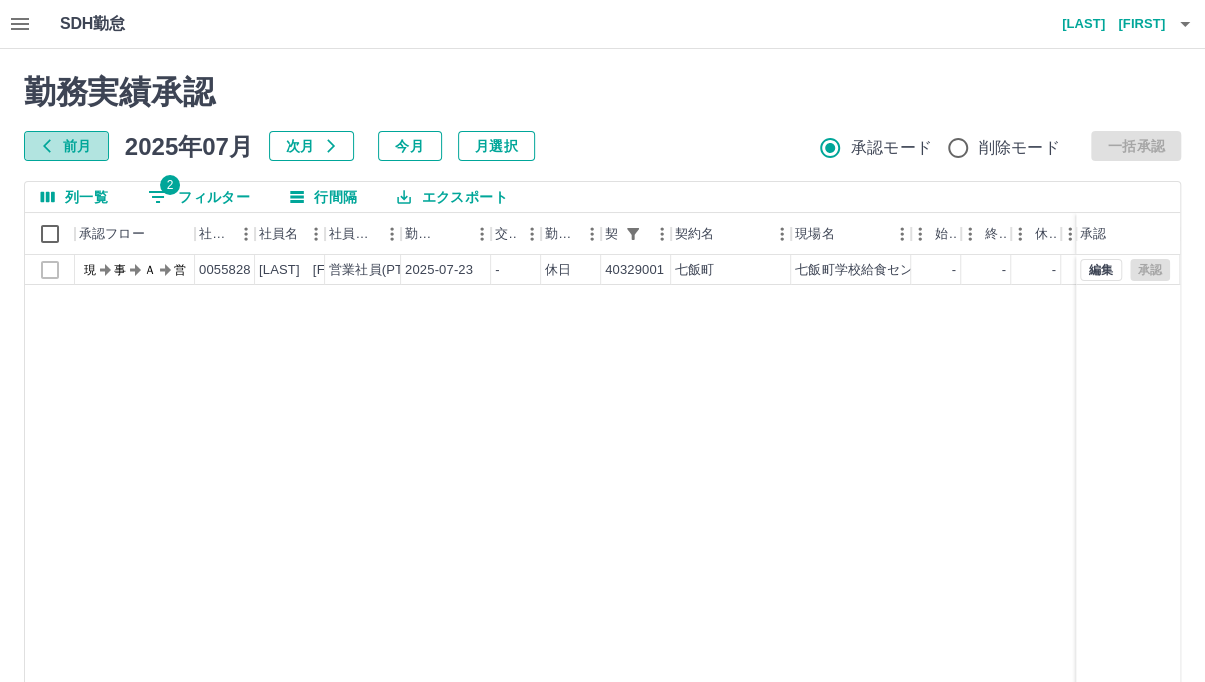 click on "前月" at bounding box center [66, 146] 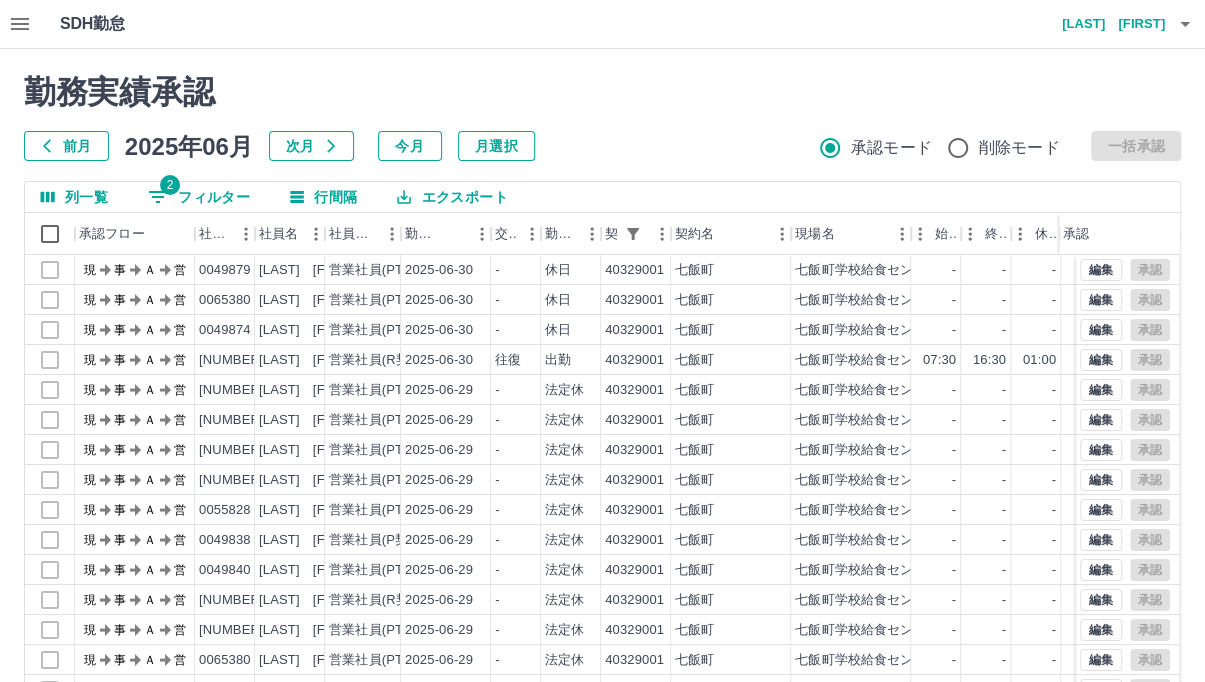 click on "次月" at bounding box center (311, 146) 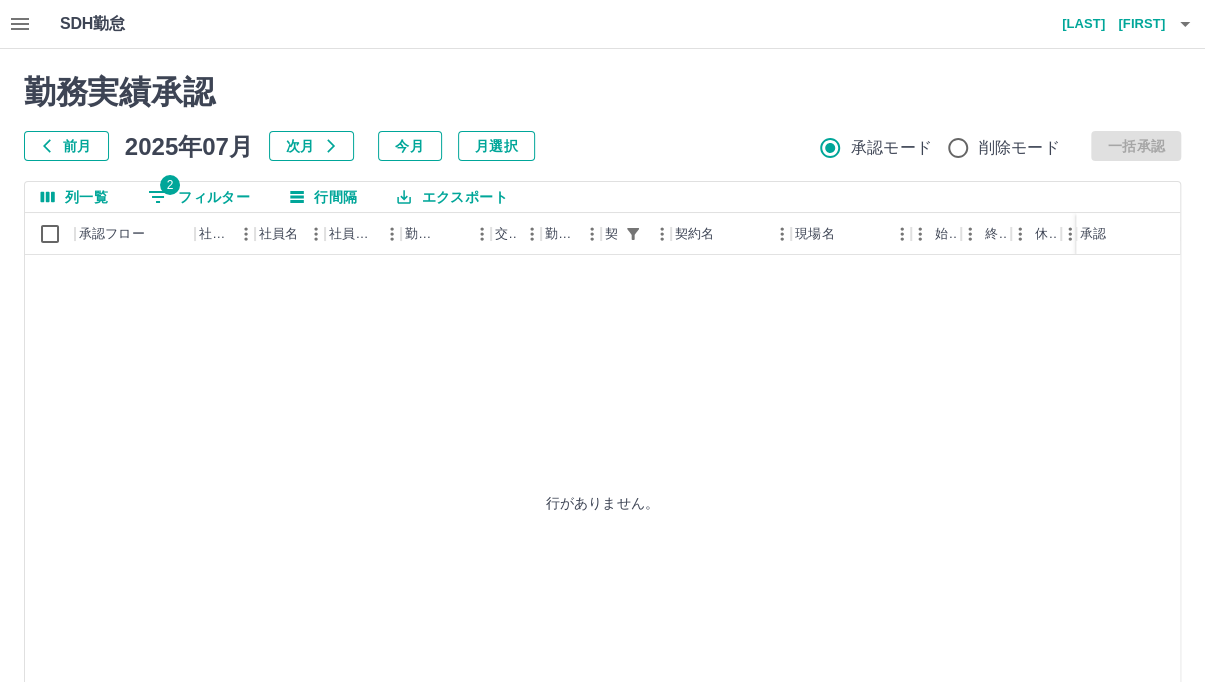 click on "2 フィルター" at bounding box center [199, 197] 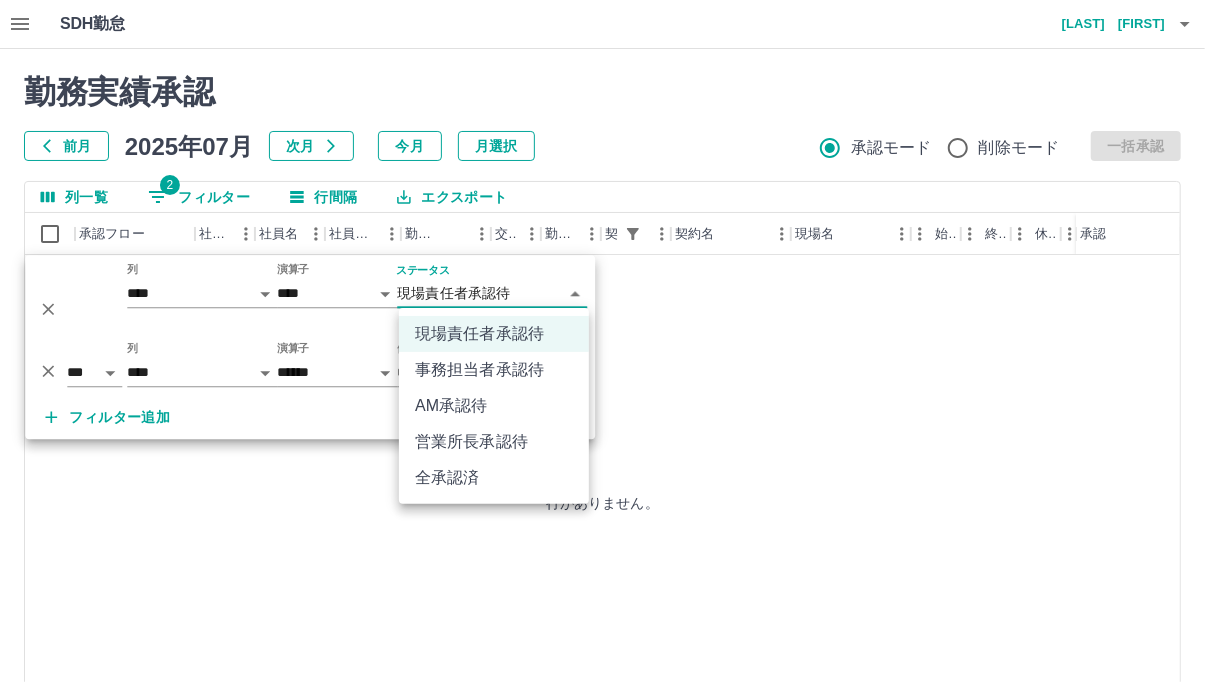 click on "**********" at bounding box center [610, 422] 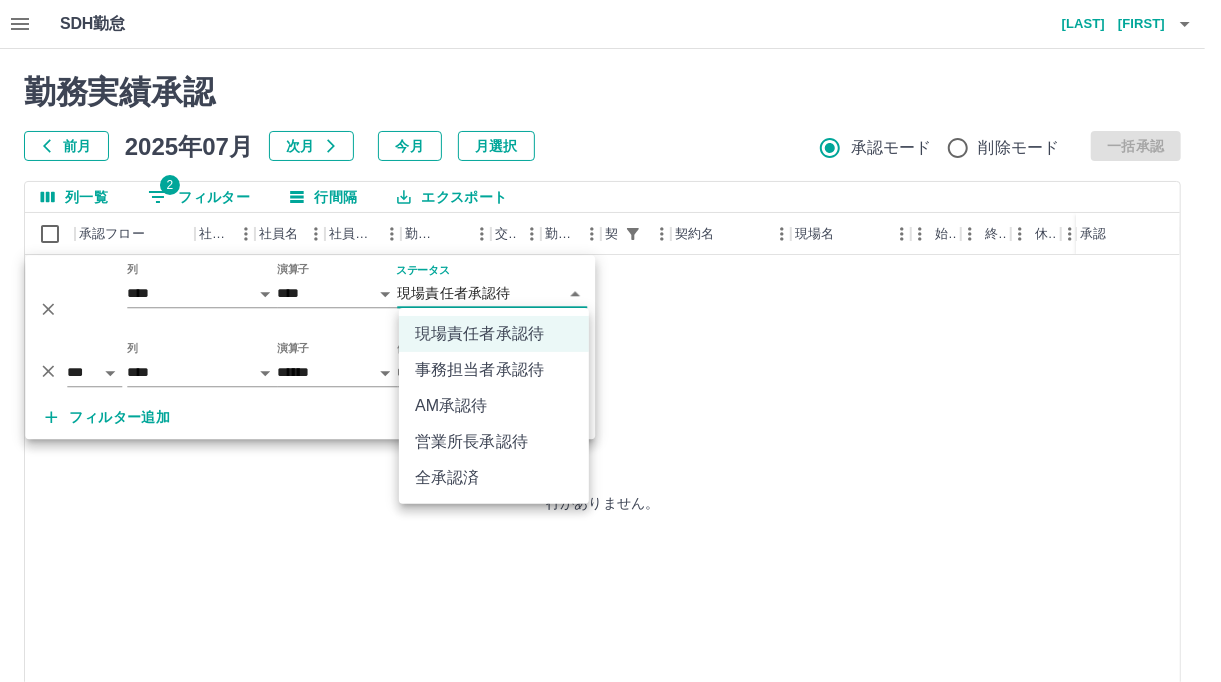 click on "事務担当者承認待" at bounding box center [494, 370] 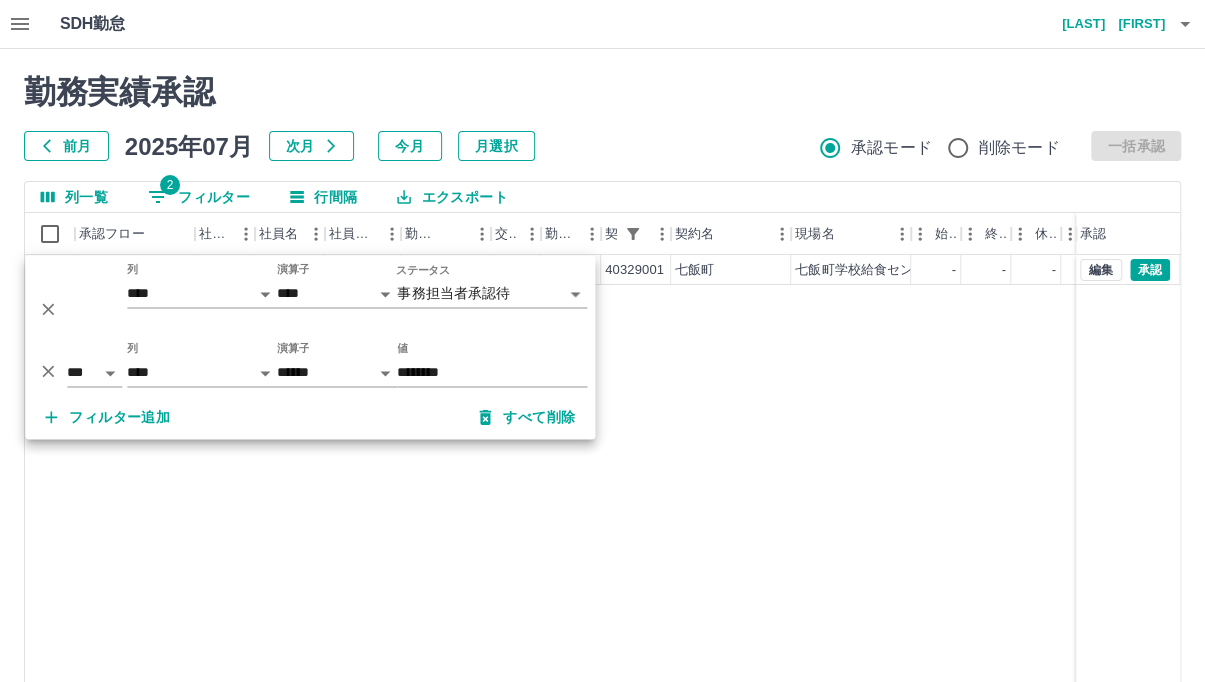 click on "現 事 Ａ 営 0055828 [LAST]　[FIRST] 営業社員(PT契約) 2025-07-23  -  休日 40329001 七飯町 七飯町学校給食センター - - - - - - 00:00 00:00 編集 承認" at bounding box center [898, 511] 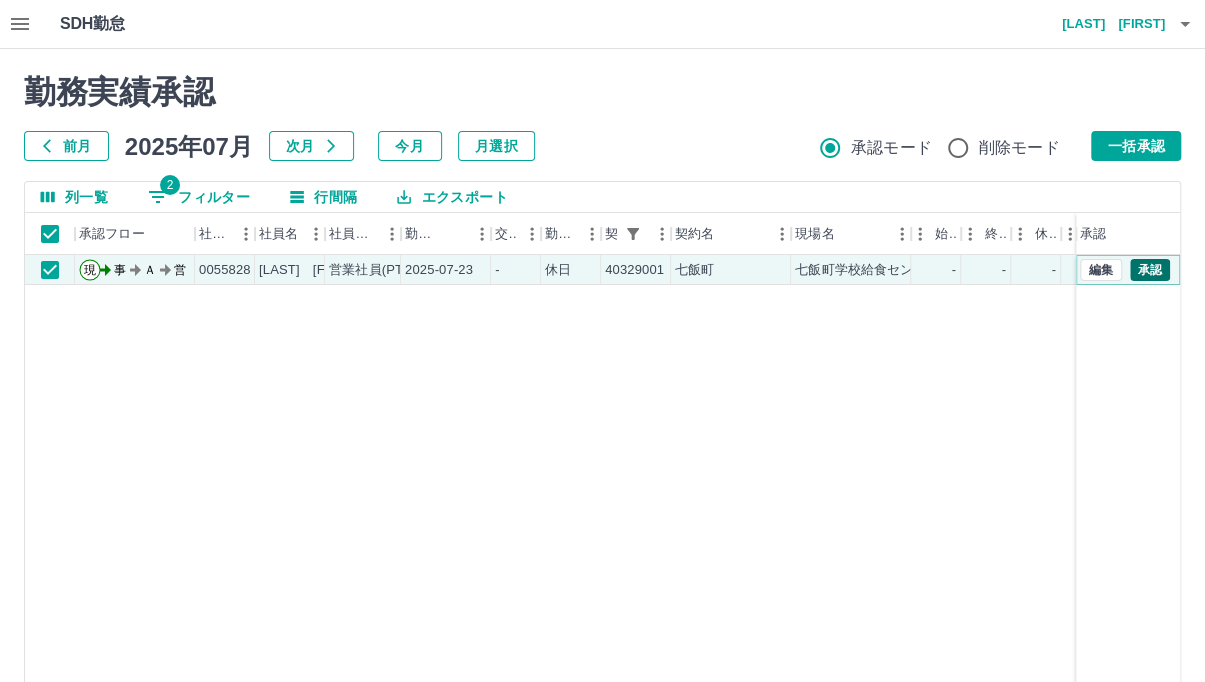 click on "承認" at bounding box center [1150, 270] 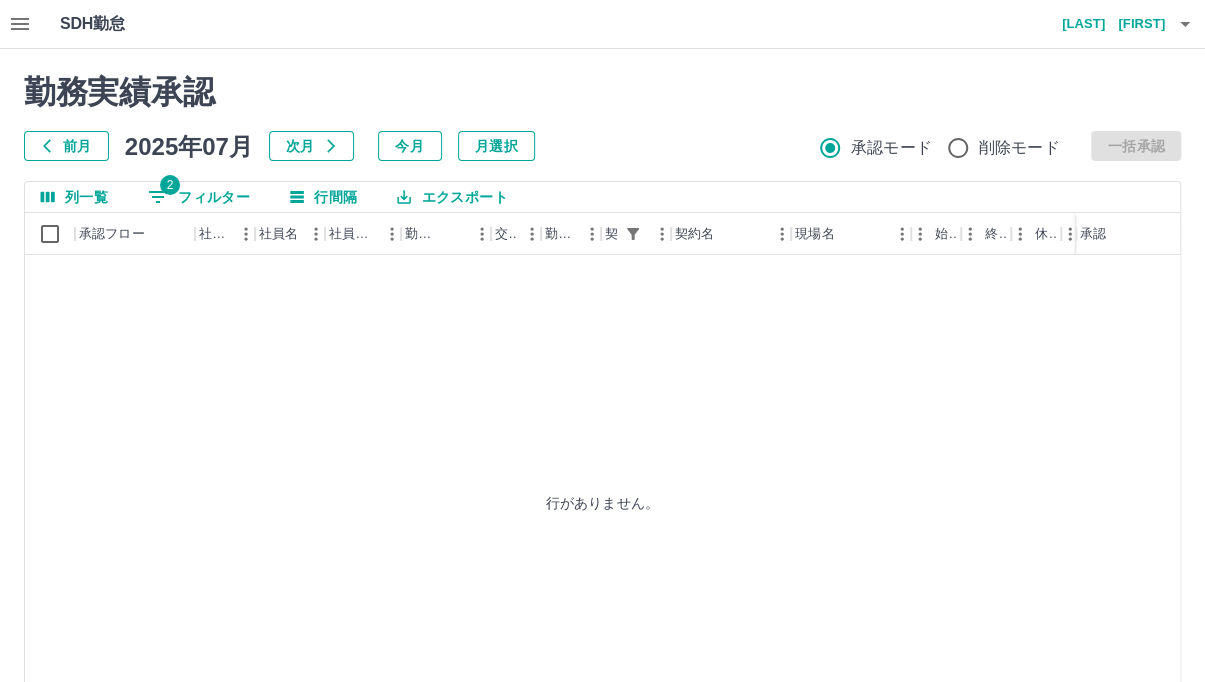 click 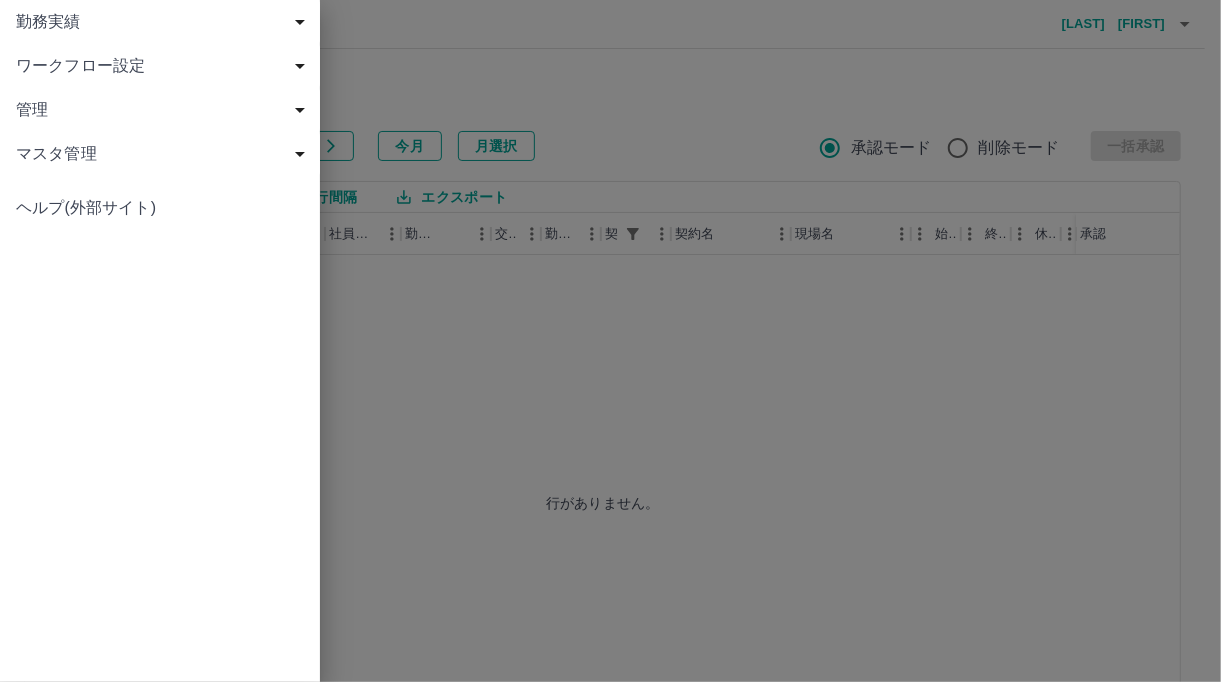 click on "勤務実績" at bounding box center [164, 22] 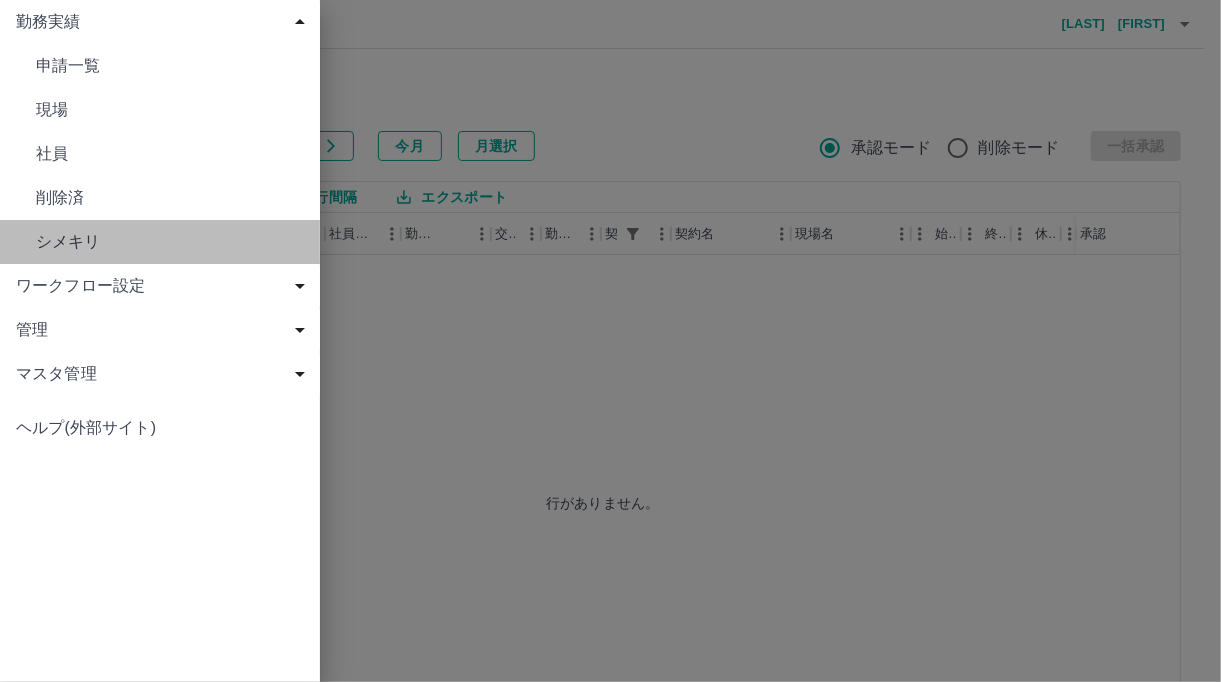 click on "シメキリ" at bounding box center (170, 242) 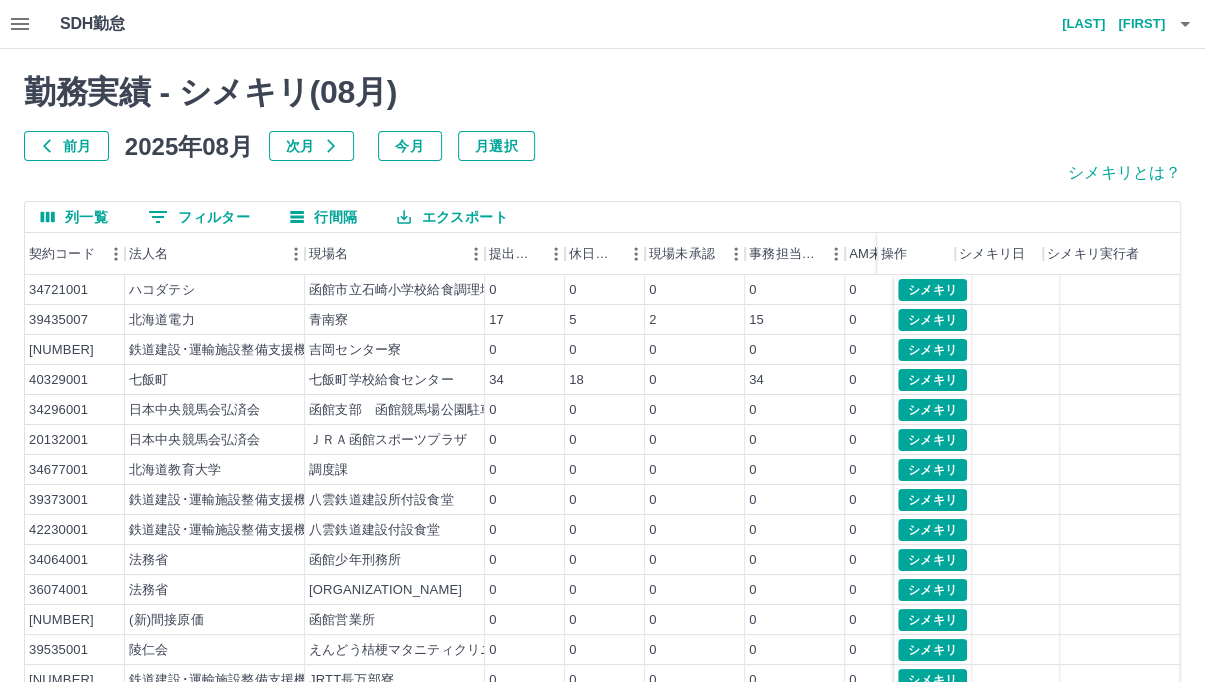 click on "前月" at bounding box center [66, 146] 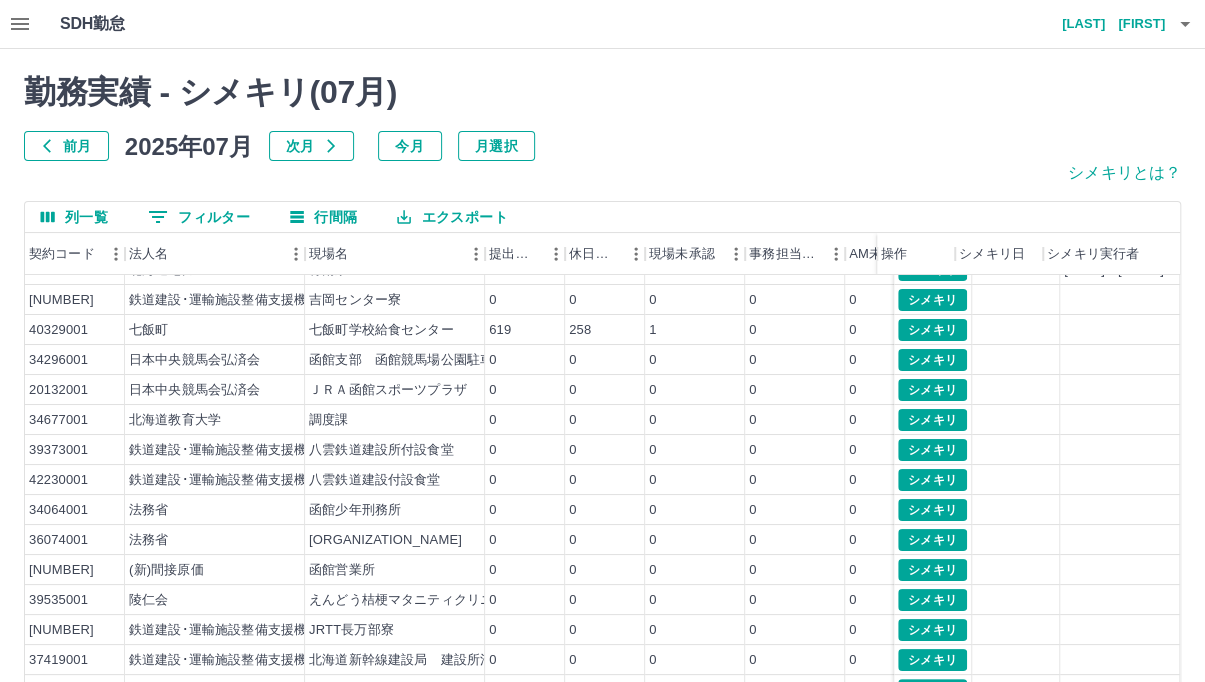 scroll, scrollTop: 103, scrollLeft: 0, axis: vertical 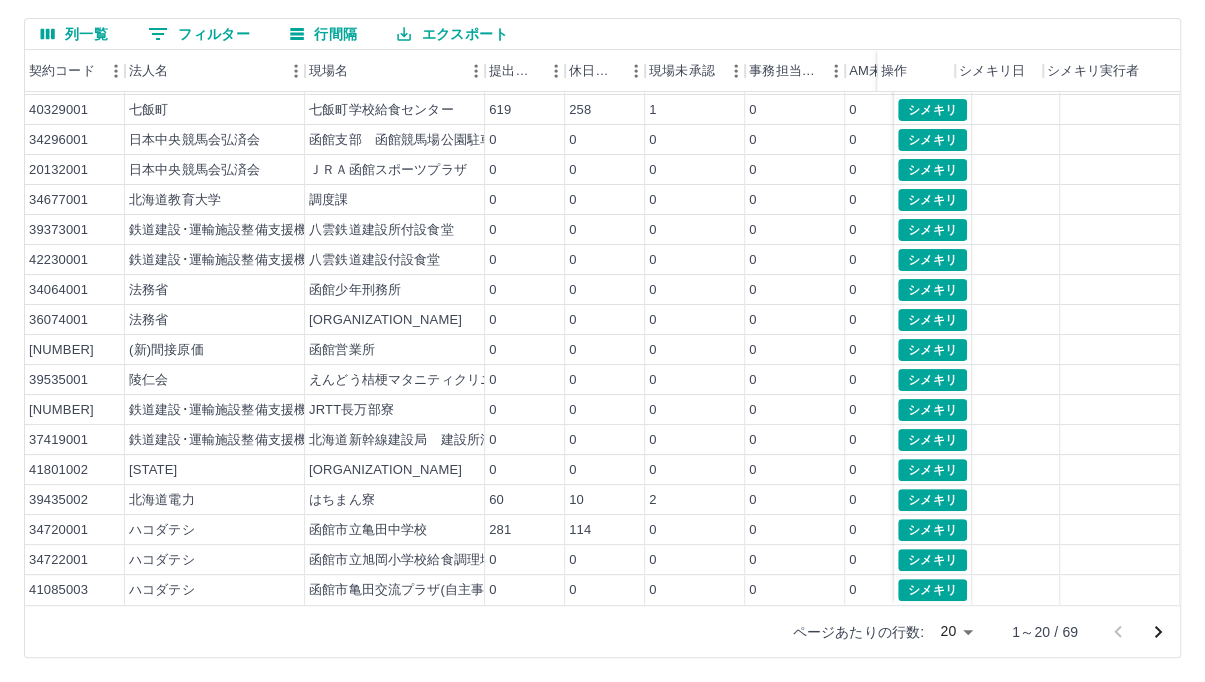 click on "SDH勤怠 [LAST]　[FIRST] 勤務実績 - シメキリ( 07 月) 前月 2025年07月 次月 今月 月選択 シメキリとは？ 列一覧 0 フィルター 行間隔 エクスポート 契約コード 法人名 現場名 提出件数 休日件数 現場未承認 事務担当未承認 AM未承認 営業所長未承認 全承認済 操作 シメキリ日 シメキリ実行者 39435007 北海道電力 青南寮 145 58 4 0 0 0 141 20131001 鉄道建設･運輸施設整備支援機構 吉岡センター寮 0 0 0 0 0 0 0 40329001 七飯町 七飯町学校給食センター 619 258 1 0 0 0 618 34296001 日本中央競馬会弘済会 函館支部　函館競馬場公園駐車場 0 0 0 0 0 0 0 20132001 日本中央競馬会弘済会 ＪＲＡ函館スポーツプラザ 0 0 0 0 0 0 0 34677001 北海道教育大学 調度課 0 0 0 0 0 0 0 39373001 鉄道建設･運輸施設整備支援機構 八雲鉄道建設所付設食堂 0 0 0 0 0 0 0 42230001 鉄道建設･運輸施設整備支援機構 0 0 0 0 0 0 0 34064001 0" at bounding box center [602, 249] 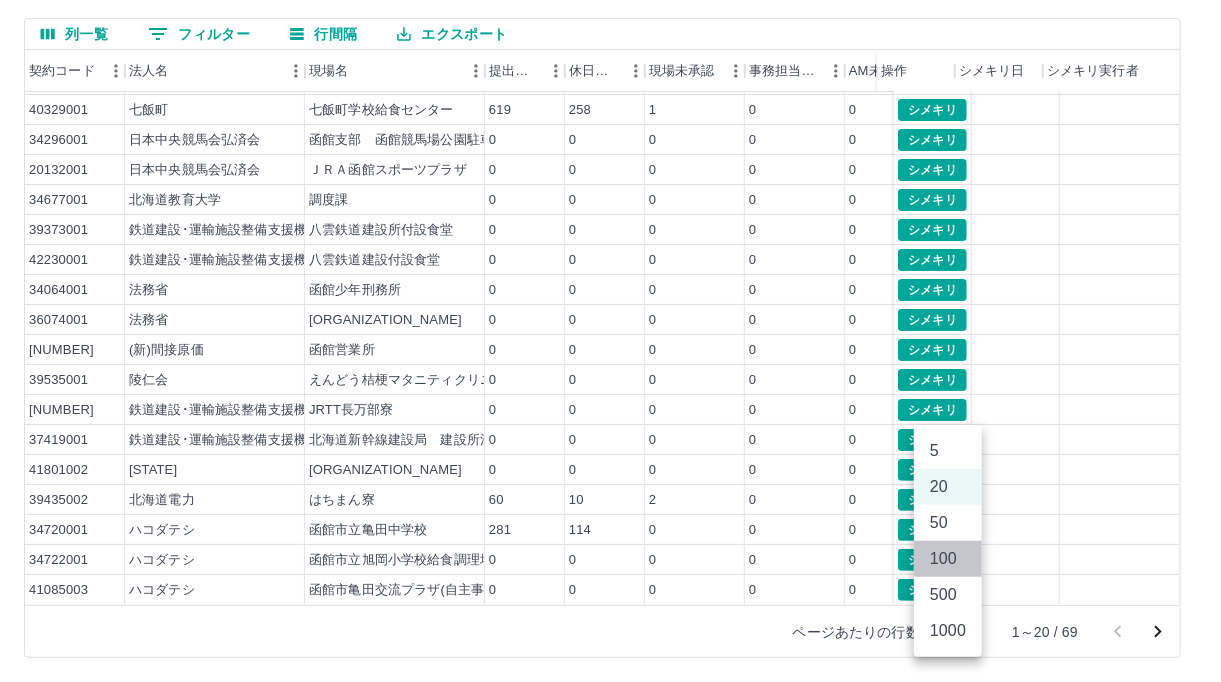 click on "100" at bounding box center [948, 559] 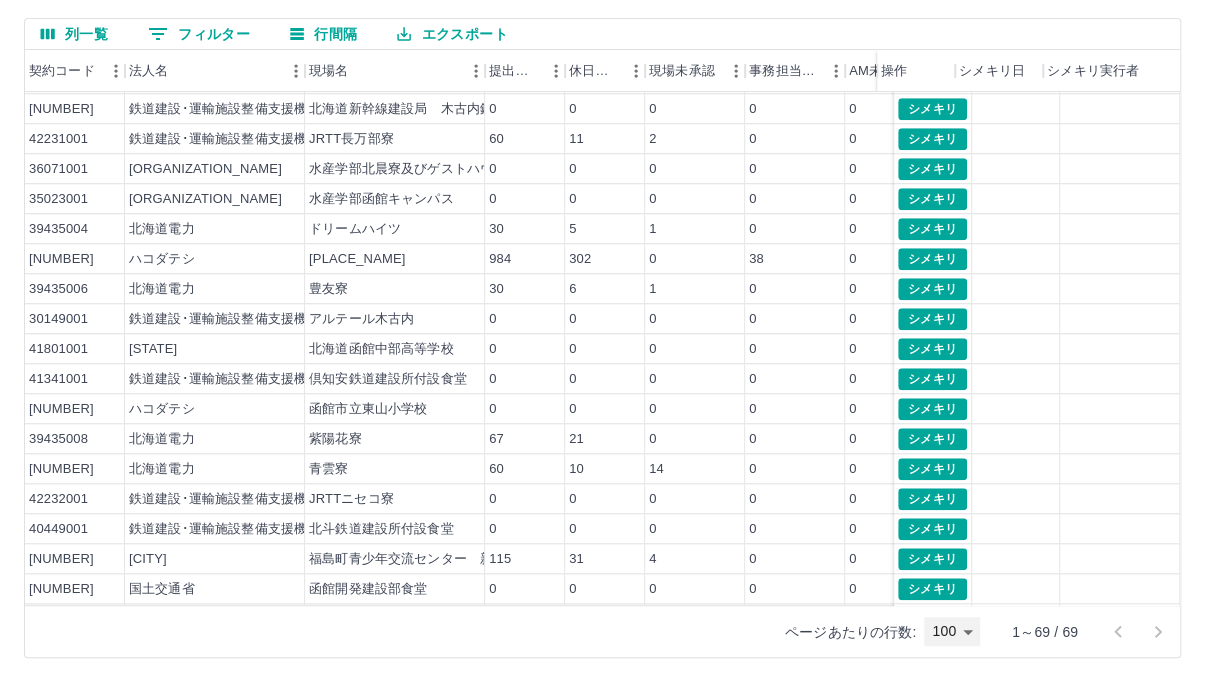 scroll, scrollTop: 729, scrollLeft: 0, axis: vertical 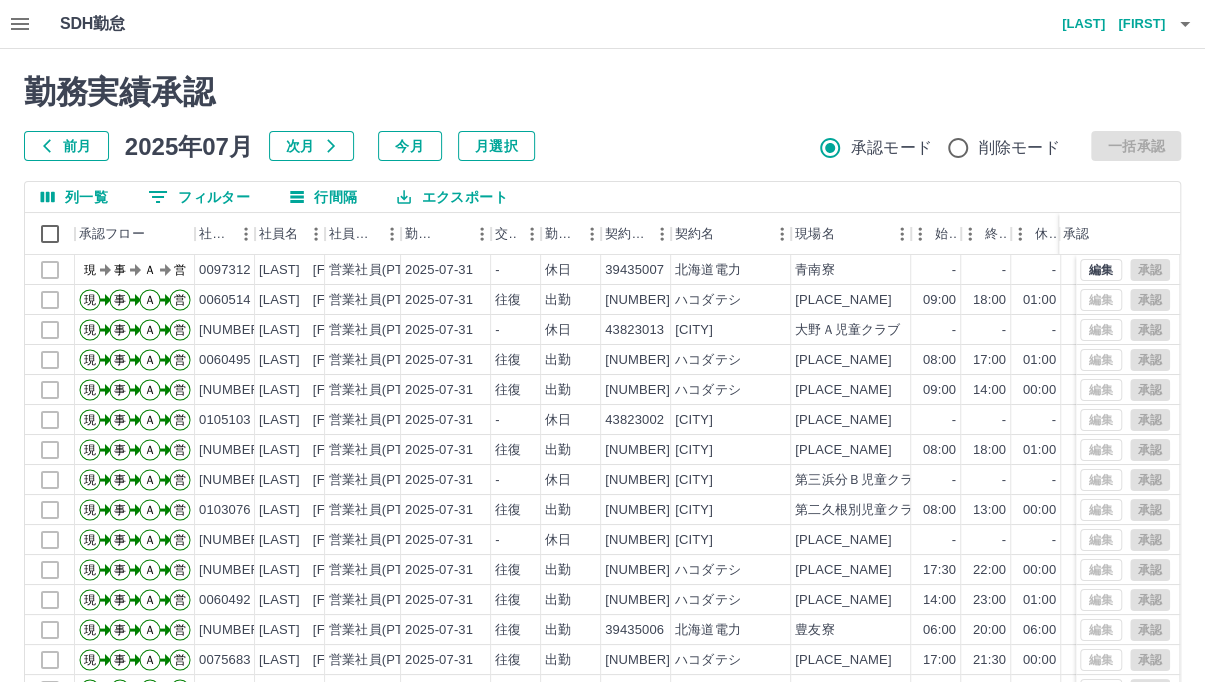 click 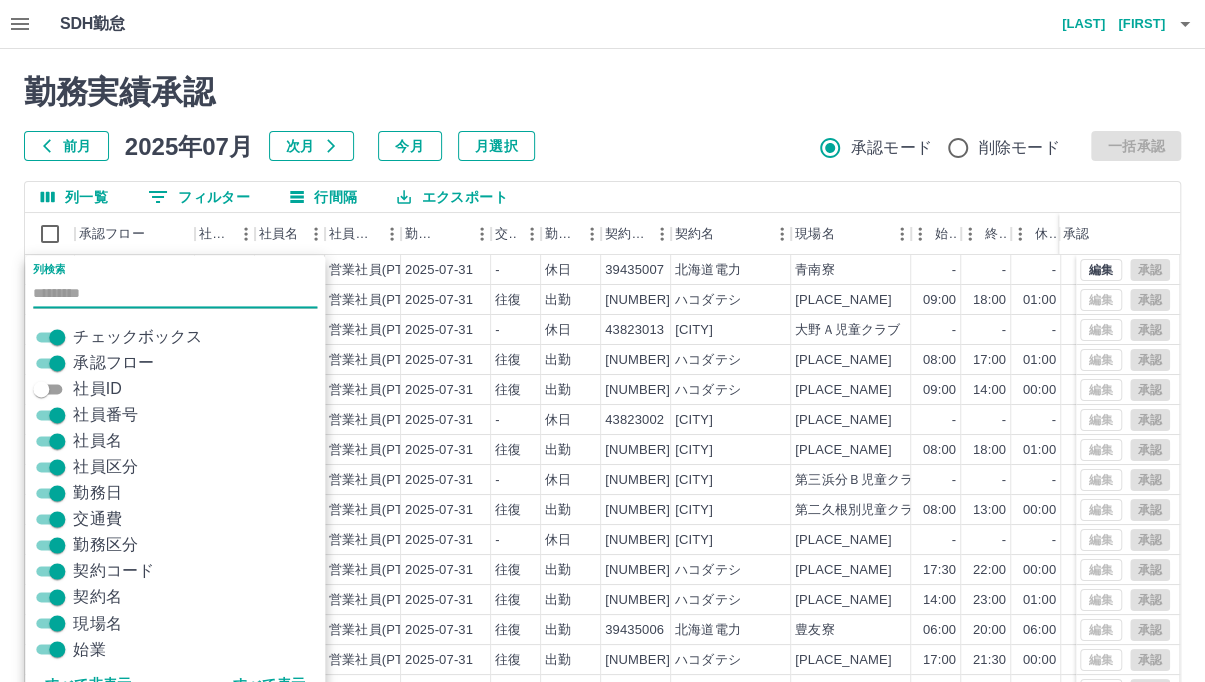 scroll, scrollTop: 23, scrollLeft: 0, axis: vertical 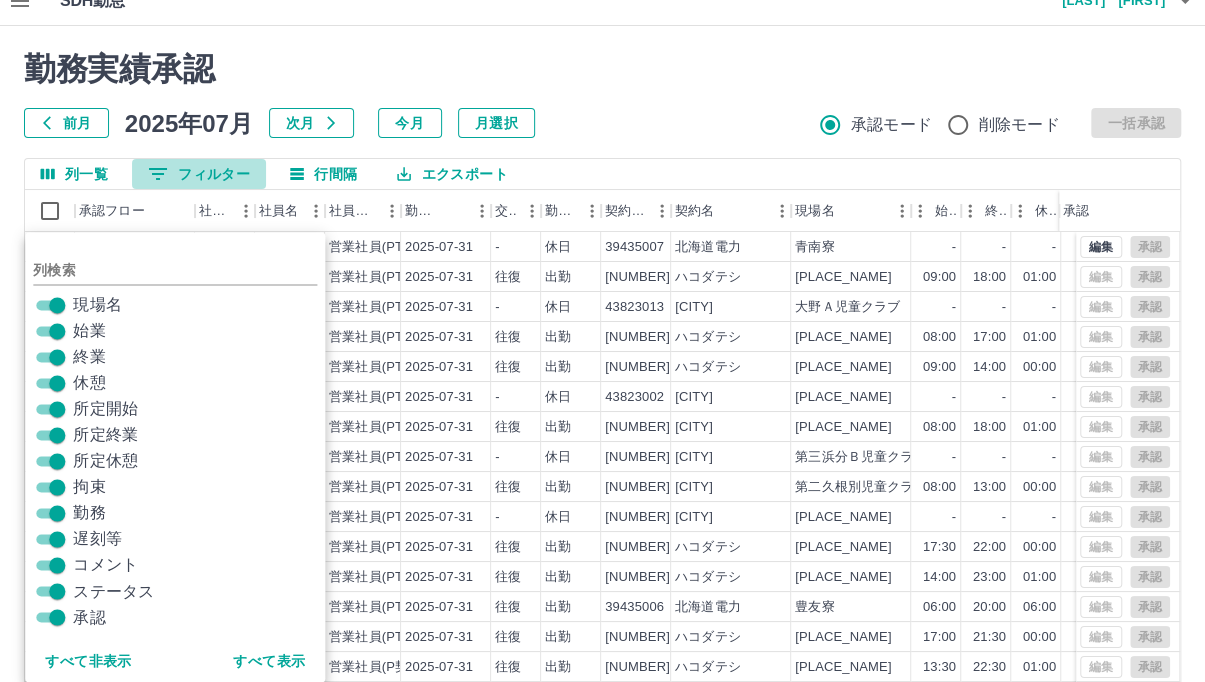 click on "0 フィルター" at bounding box center [199, 174] 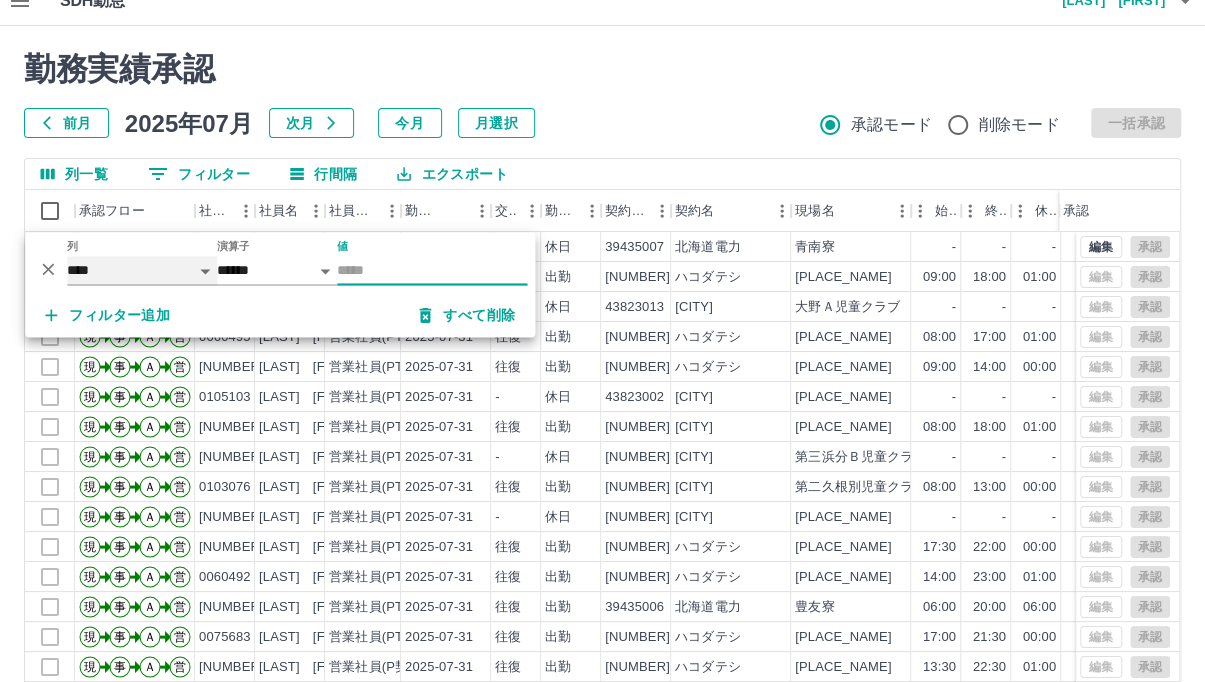 click on "**** *** **** *** *** **** ***** *** *** ** ** ** **** **** **** ** ** *** **** *****" at bounding box center (142, 270) 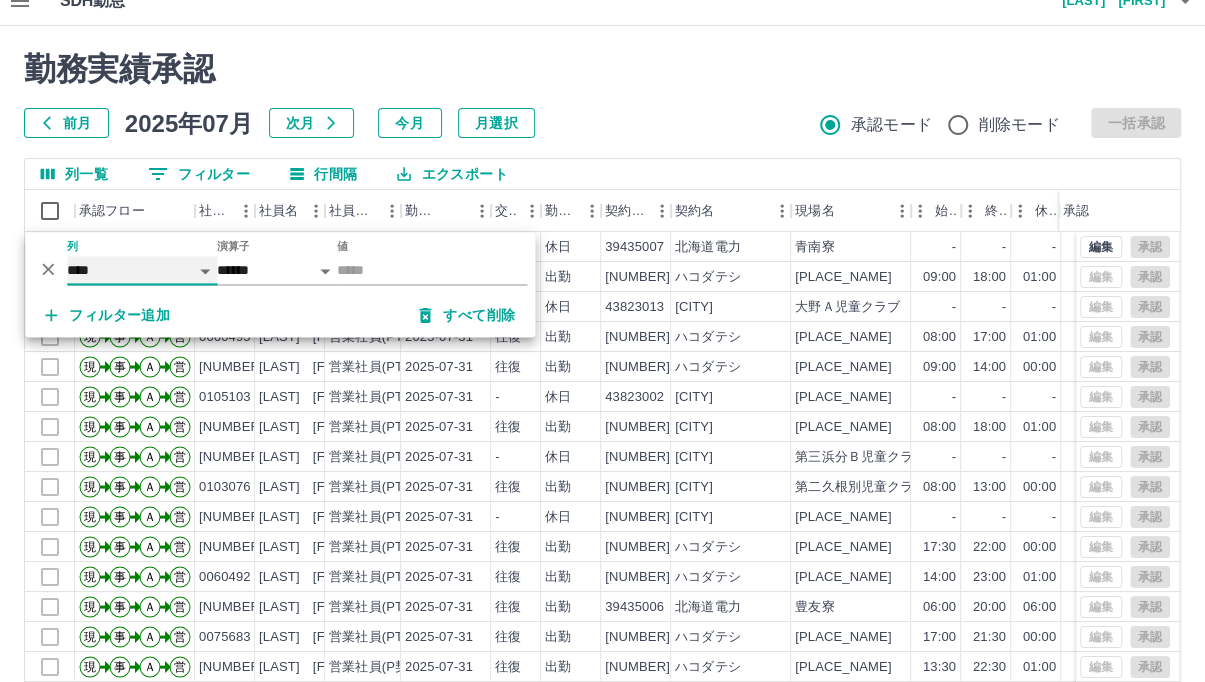click on "**** *** **** *** *** **** ***** *** *** ** ** ** **** **** **** ** ** *** **** *****" at bounding box center [142, 270] 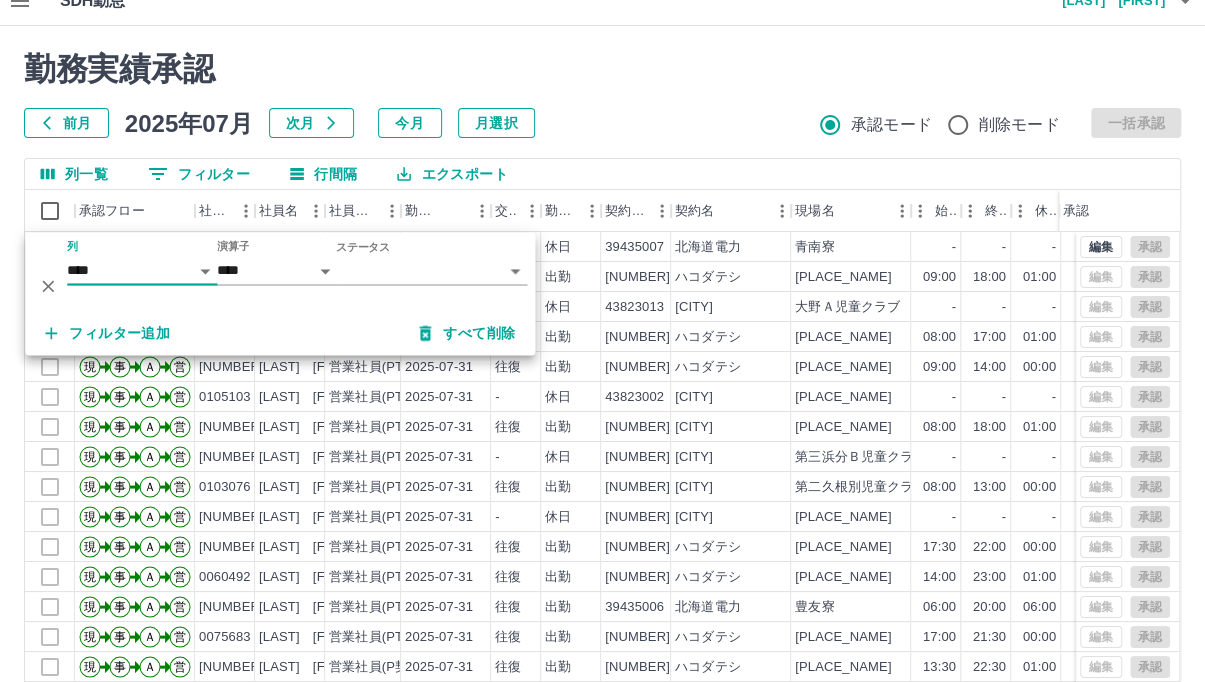 click on "SDH勤怠 [LAST]　[FIRST] 勤務実績承認 前月 2025年07月 次月 今月 月選択 承認モード 削除モード 一括承認 列一覧 0 フィルター 行間隔 エクスポート 承認フロー 社員番号 社員名 社員区分 勤務日 交通費 勤務区分 契約コード 契約名 現場名 始業 終業 休憩 所定開始 所定終業 所定休憩 拘束 勤務 承認 現 事 Ａ 営 0097312 [LAST]　[FIRST] 営業社員(PT契約) 2025-07-31  -  休日 39435007 北海道電力 青南寮 - - - - - - 00:00 00:00 現 事 Ａ 営 0060514 [LAST]　[FIRST] 営業社員(PT契約) 2025-07-31 往復 出勤 41085001 ハコダテシ 函館市亀田交流プラザ 09:00 18:00 01:00 09:00 18:00 01:00 09:00 08:00 現 事 Ａ 営 0103159 [LAST]　[FIRST] 営業社員(PT契約) 2025-07-31  -  休日 43823013 北斗市 大野Ａ児童クラブ - - - - - - 00:00 00:00 現 事 Ａ 営 0060495 [LAST]　[FIRST] 営業社員(PT契約) 2025-07-31 往復 出勤 41085001 ハコダテシ 08:00 17:00 01:00 08:00 -" at bounding box center (602, 399) 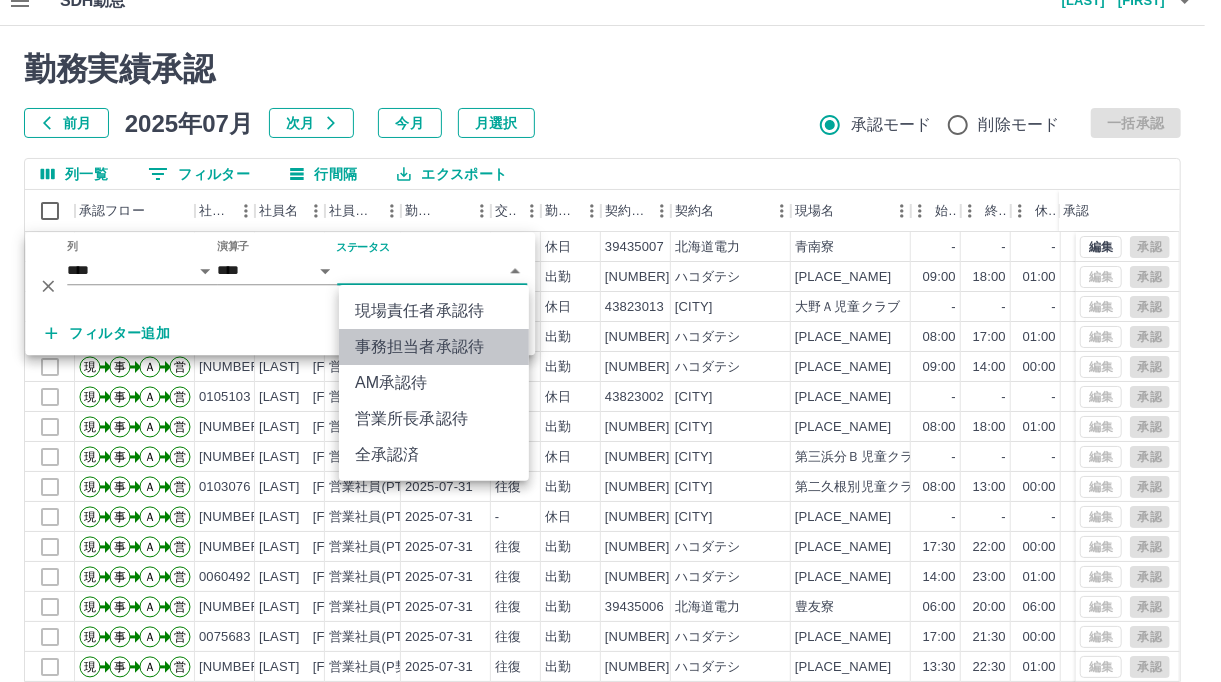 click on "事務担当者承認待" at bounding box center [434, 347] 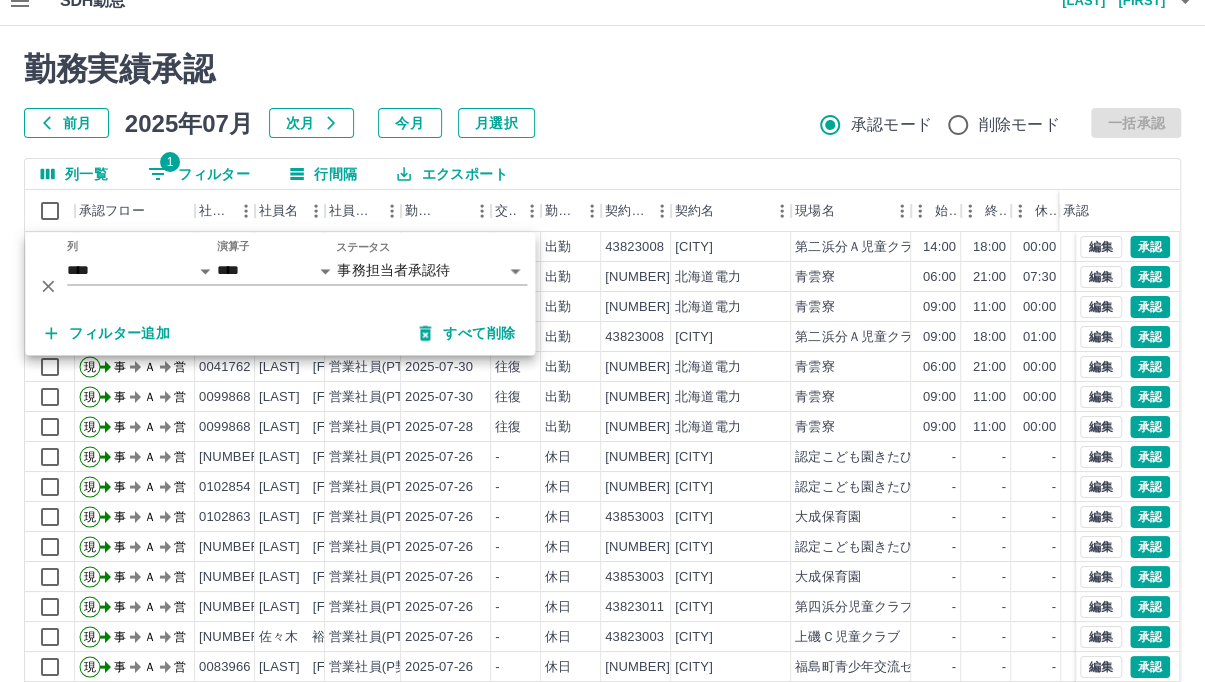 click on "前月 2025年07月 次月 今月 月選択 承認モード 削除モード 一括承認" at bounding box center [602, 123] 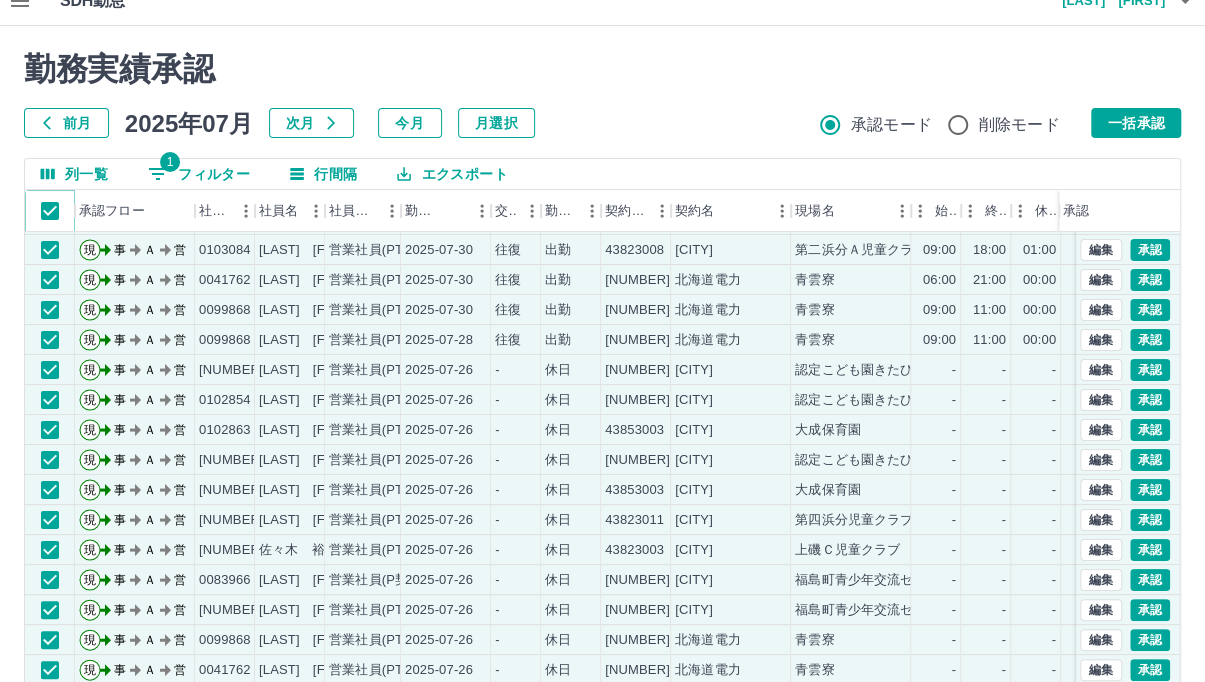 scroll, scrollTop: 103, scrollLeft: 0, axis: vertical 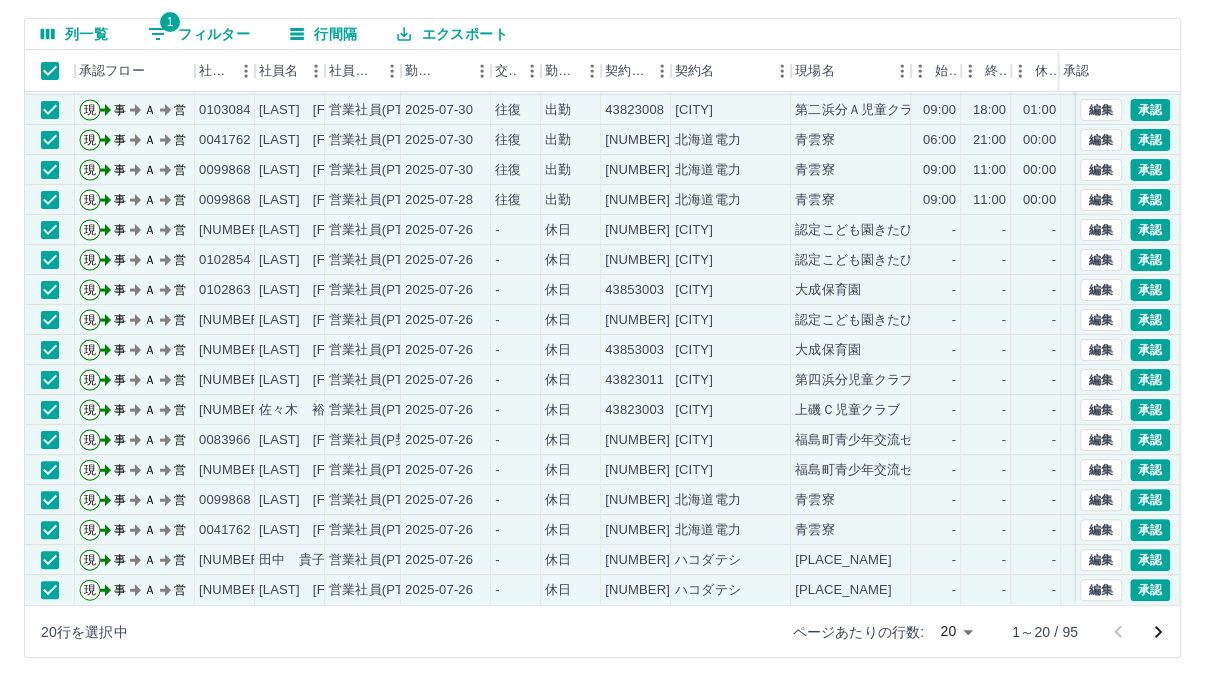 click on "SDH勤怠 [LAST]　[FIRST] 勤務実績承認 前月 2025年07月 次月 今月 月選択 承認モード 削除モード 一括承認 列一覧 1 フィルター 行間隔 エクスポート 承認フロー 社員番号 社員名 社員区分 勤務日 交通費 勤務区分 契約コード 契約名 現場名 始業 終業 休憩 所定開始 所定終業 所定休憩 拘束 勤務 承認 現 事 Ａ 営 0041762 [LAST]　[FIRST] 営業社員(PT契約) 2025-07-31 往復 出勤 39435005 北海道電力 青雲寮 06:00 21:00 07:30 06:00 21:00 07:30 15:00 07:30 現 事 Ａ 営 0099868 [LAST]　[FIRST] 営業社員(PT契約) 2025-07-31 往復 出勤 39435005 北海道電力 青雲寮 09:00 11:00 00:00 09:00 11:00 00:00 02:00 02:00 現 事 Ａ 営 0103084 [LAST]　[FIRST] 営業社員(PT契約) 2025-07-30 往復 出勤 43823008 北斗市 第二浜分Ａ児童クラブ 09:00 18:00 01:00 09:00 18:00 01:00 09:00 08:00 現 事 Ａ 営 0041762 [LAST]　[FIRST] 営業社員(PT契約) 2025-07-30 往復 出勤 06:00" at bounding box center [602, 259] 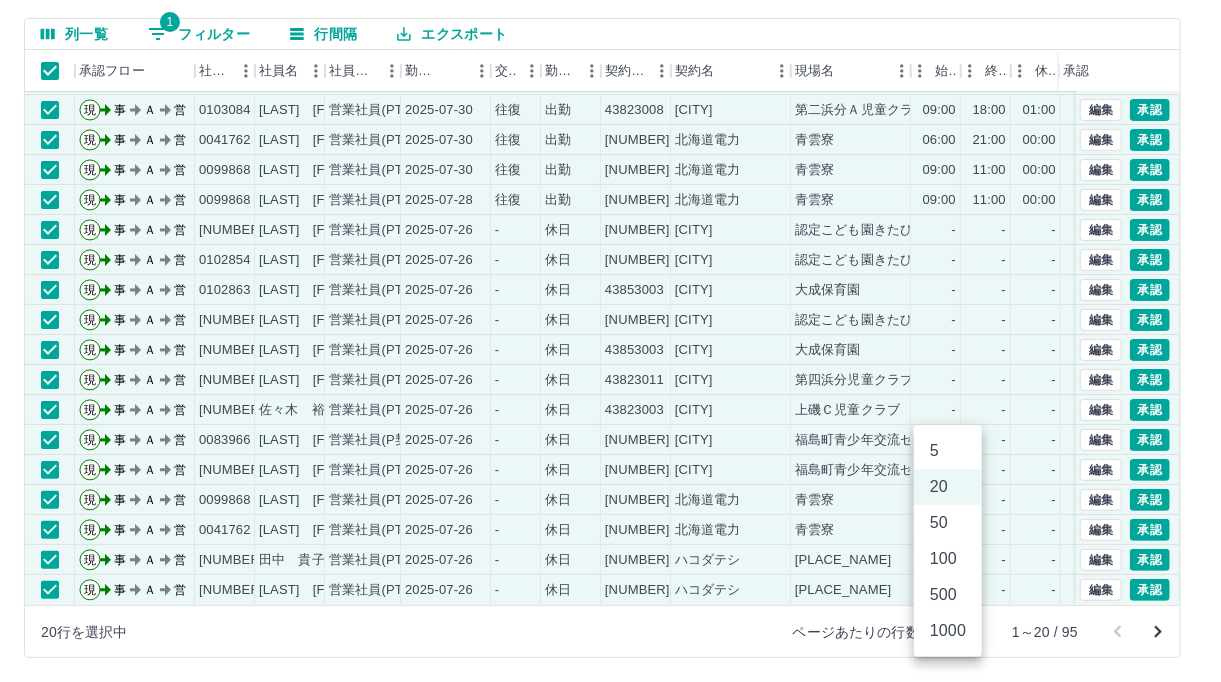 click on "500" at bounding box center [948, 595] 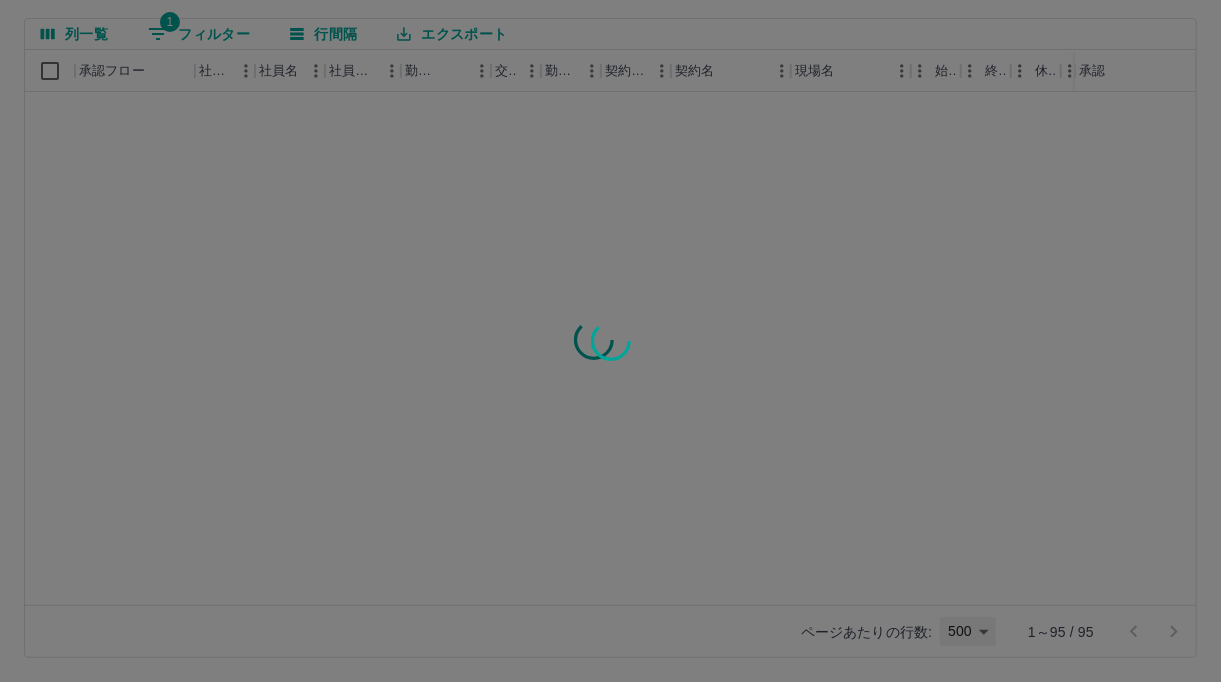 type on "***" 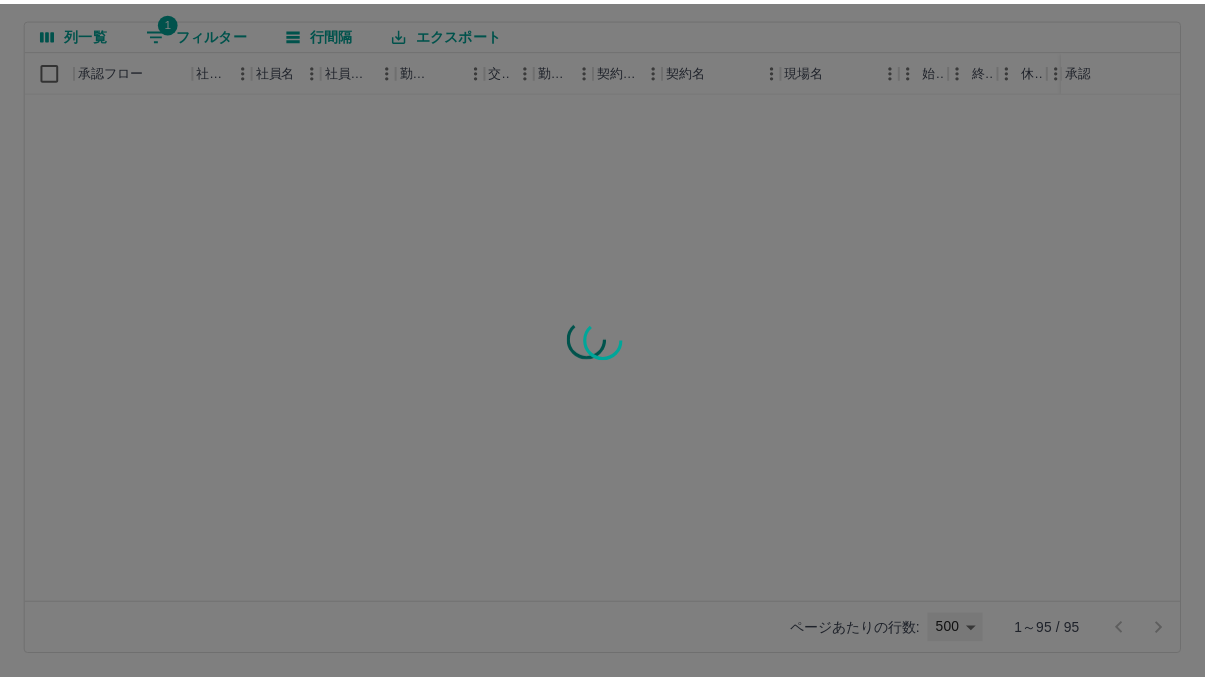 scroll, scrollTop: 0, scrollLeft: 0, axis: both 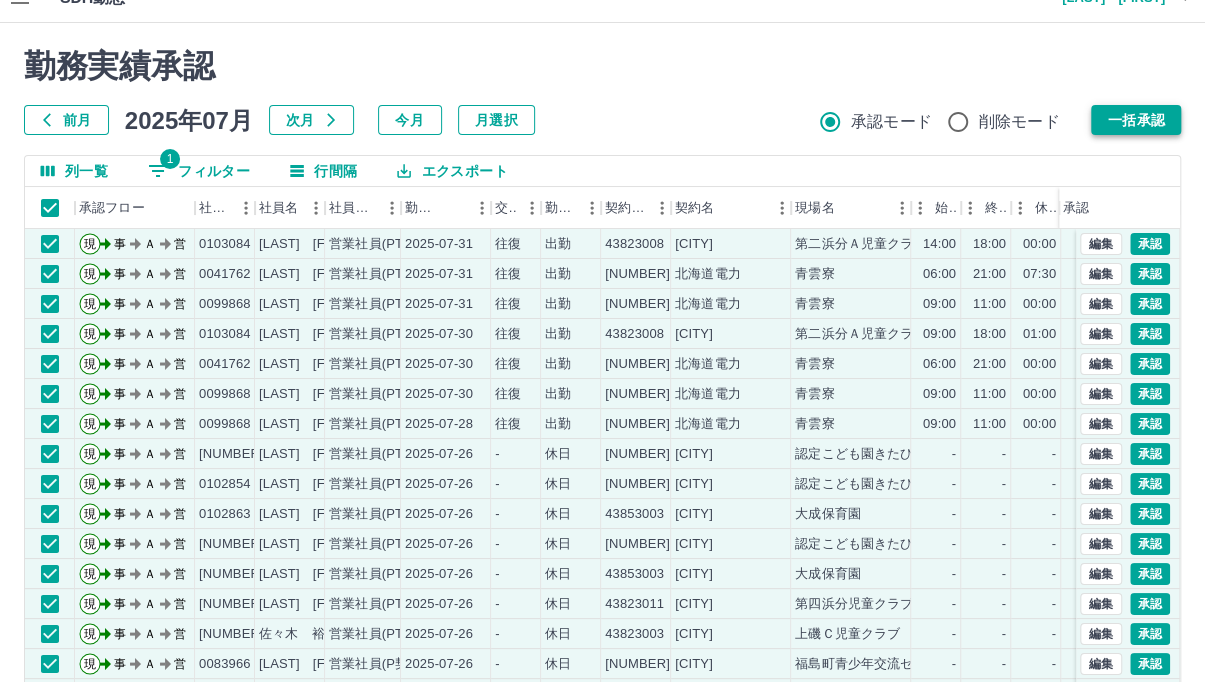 click on "一括承認" at bounding box center [1136, 120] 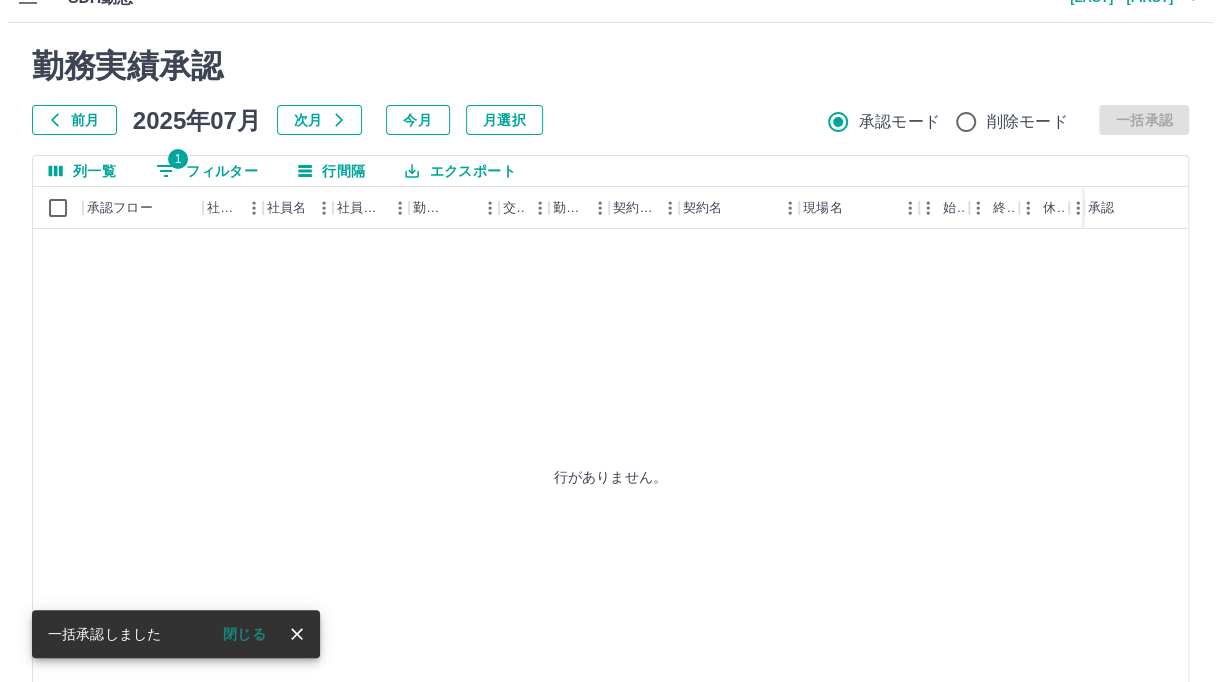scroll, scrollTop: 0, scrollLeft: 0, axis: both 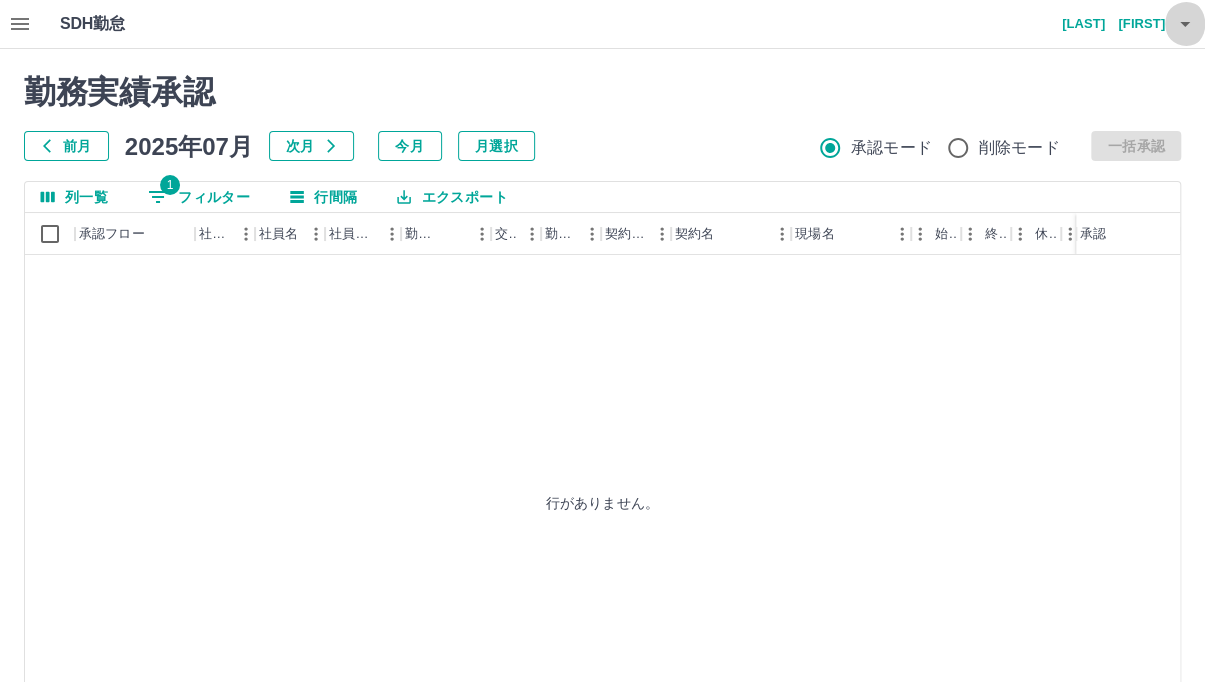 click 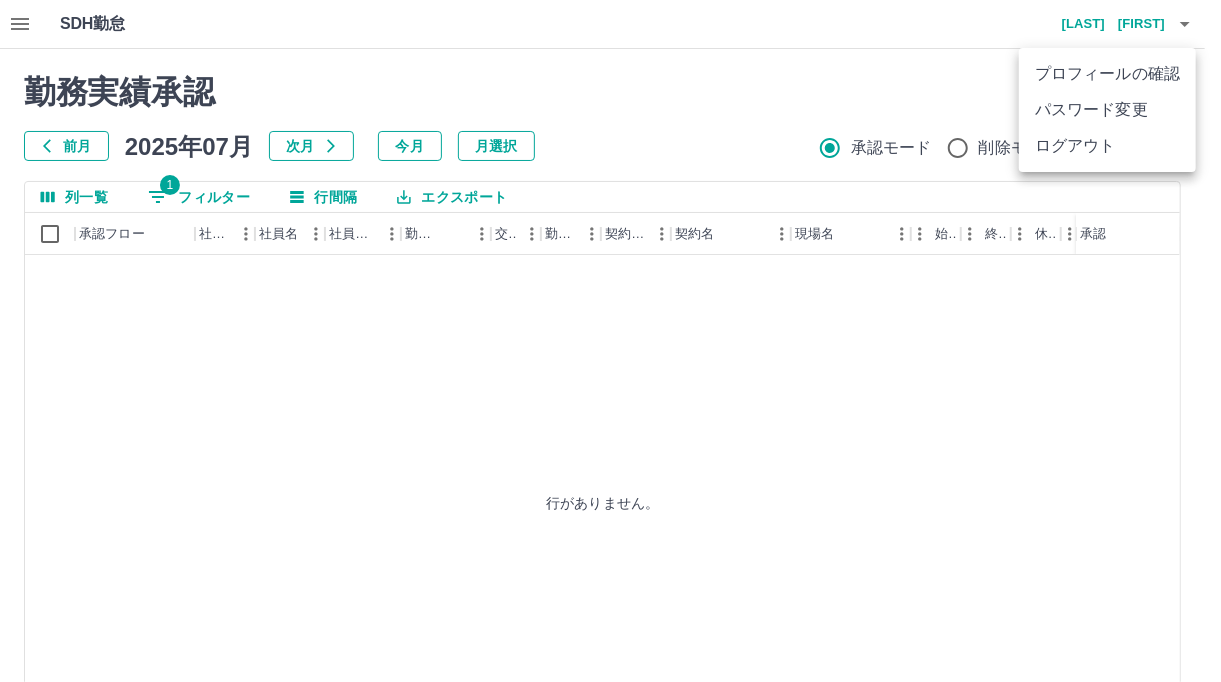 click on "ログアウト" at bounding box center [1107, 146] 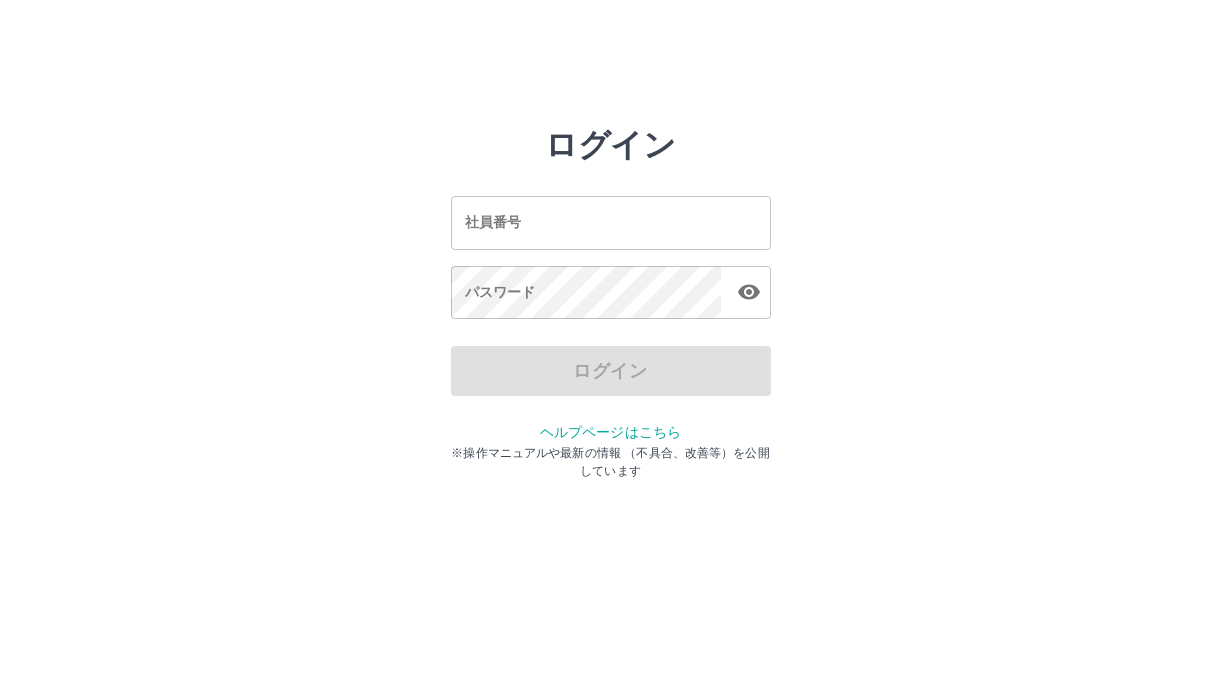 scroll, scrollTop: 0, scrollLeft: 0, axis: both 